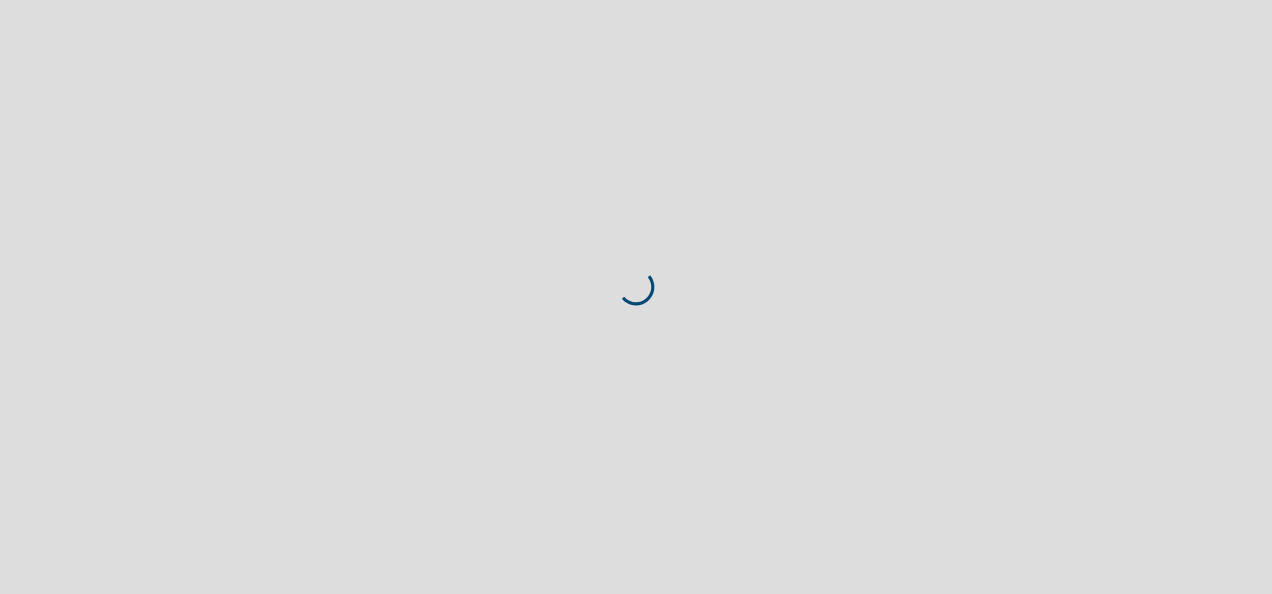 scroll, scrollTop: 0, scrollLeft: 0, axis: both 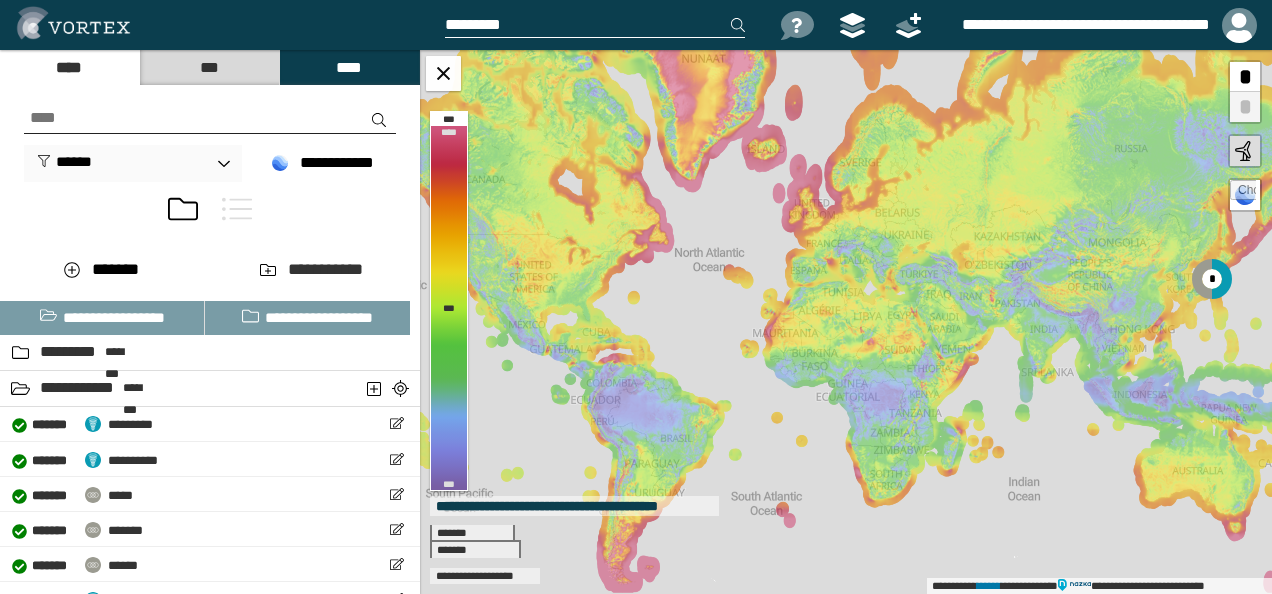 drag, startPoint x: 780, startPoint y: 292, endPoint x: 664, endPoint y: 332, distance: 122.702896 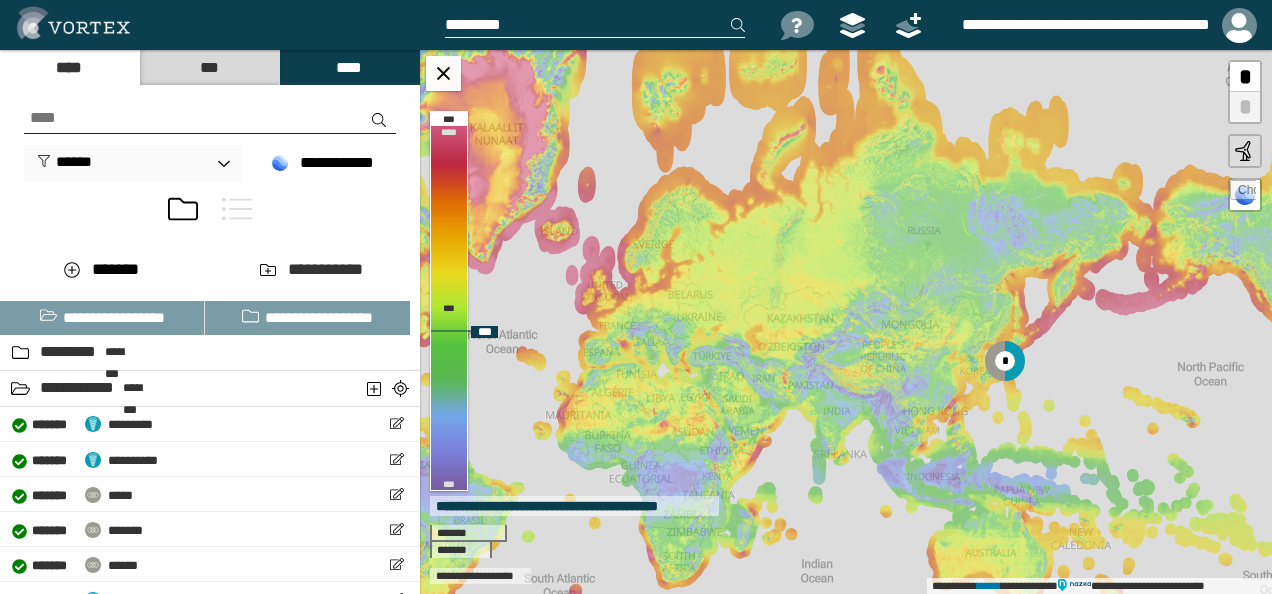 drag, startPoint x: 1104, startPoint y: 284, endPoint x: 985, endPoint y: 332, distance: 128.31601 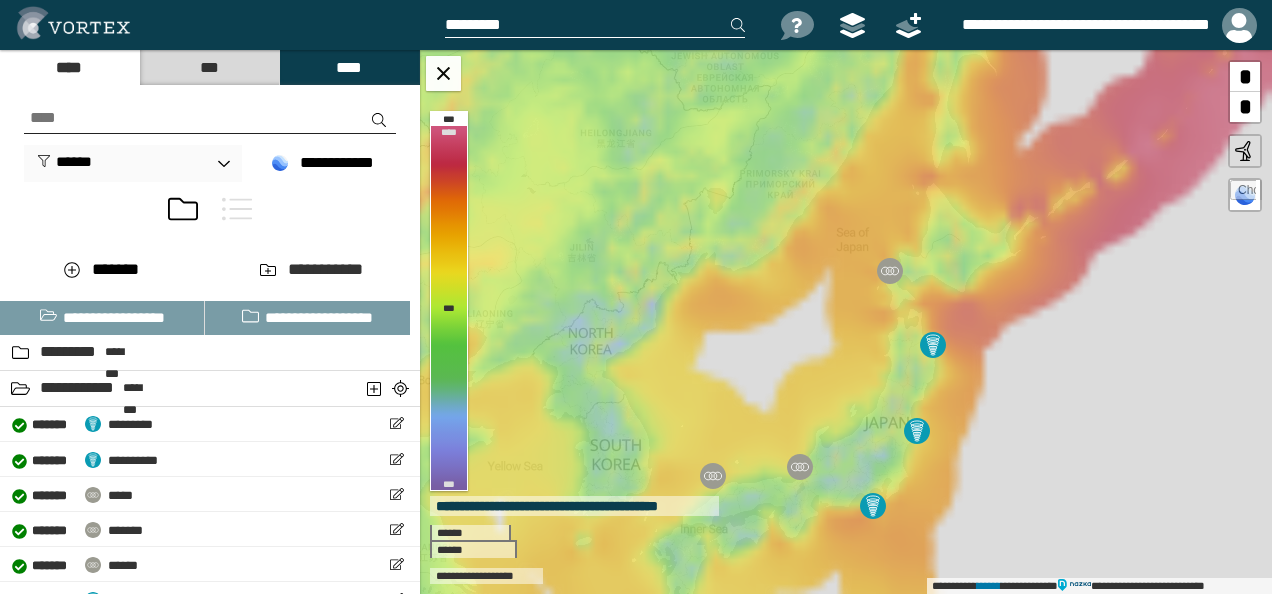drag, startPoint x: 876, startPoint y: 306, endPoint x: 882, endPoint y: 338, distance: 32.55764 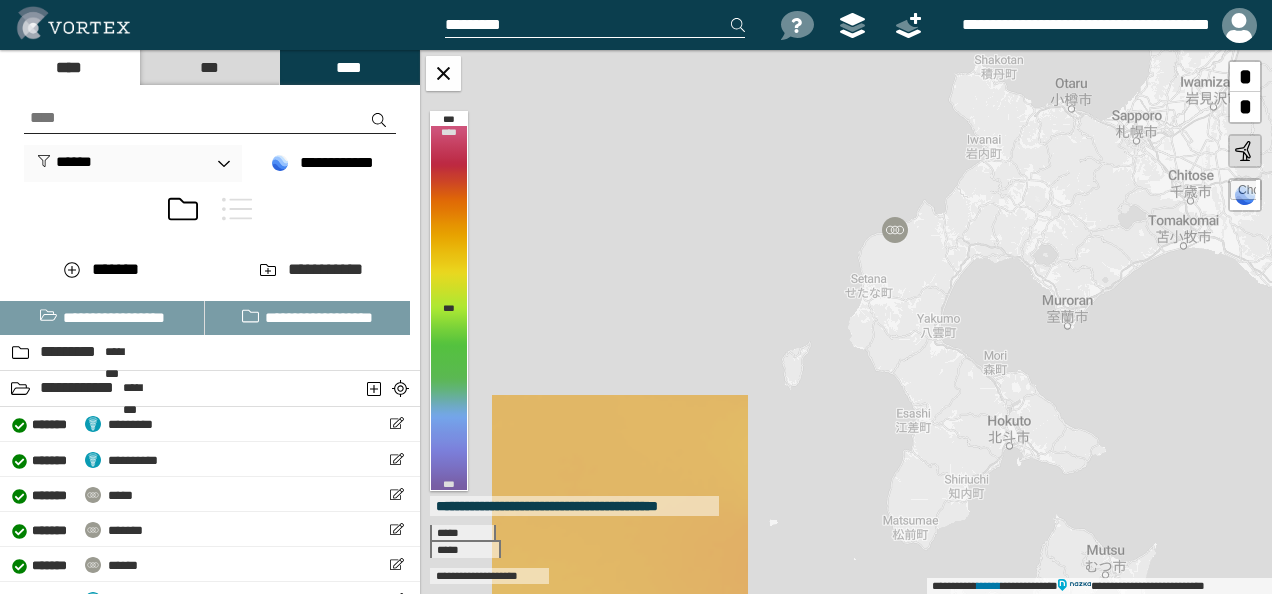 click at bounding box center (895, 230) 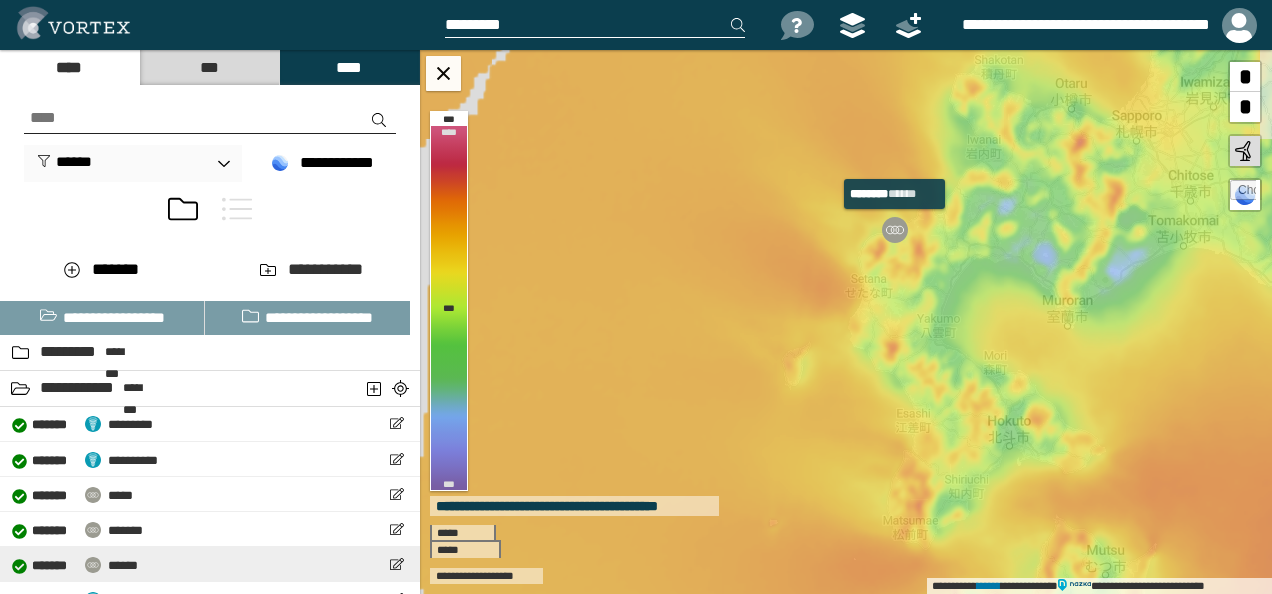 select on "**" 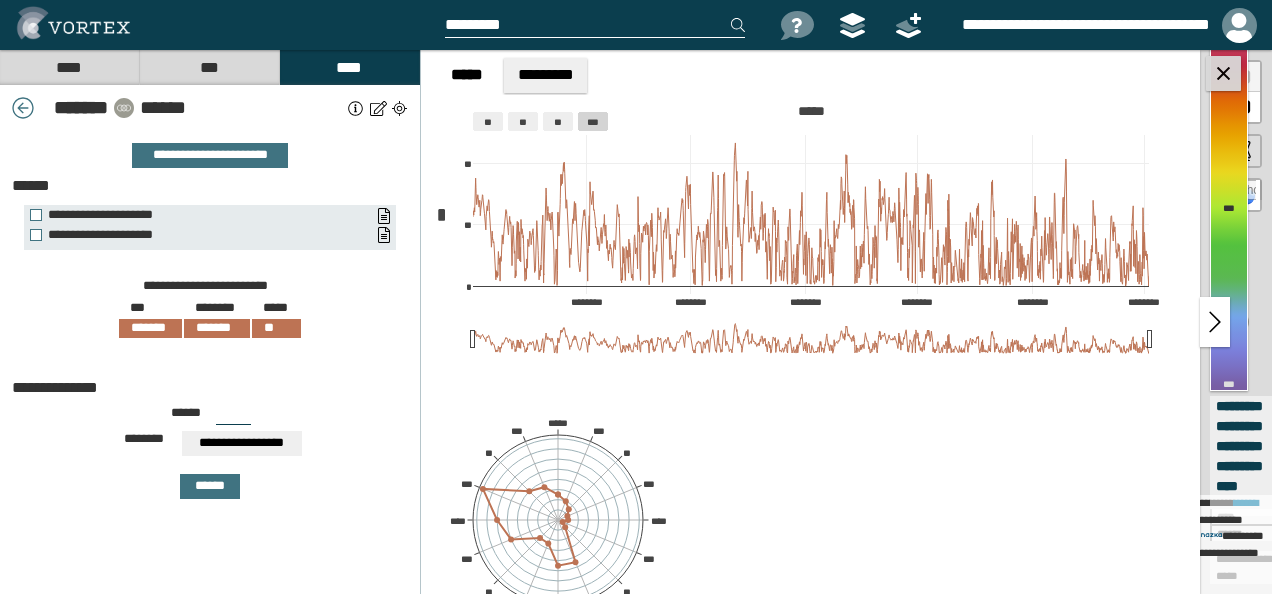 click at bounding box center (1223, 73) 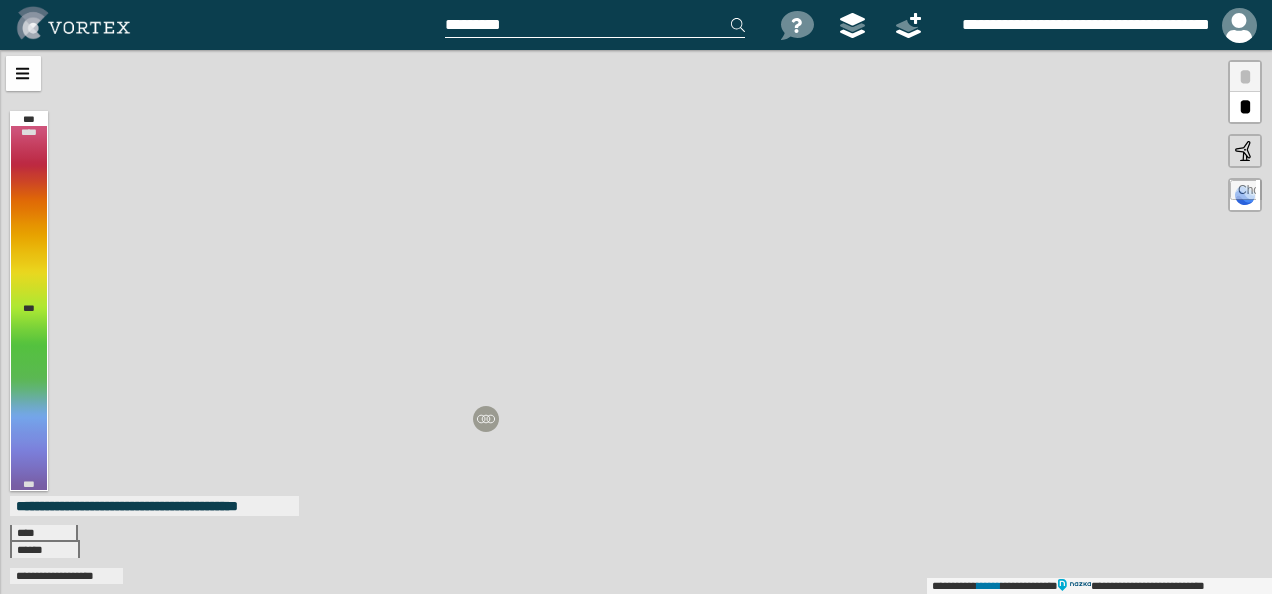 drag, startPoint x: 821, startPoint y: 294, endPoint x: 700, endPoint y: 372, distance: 143.9618 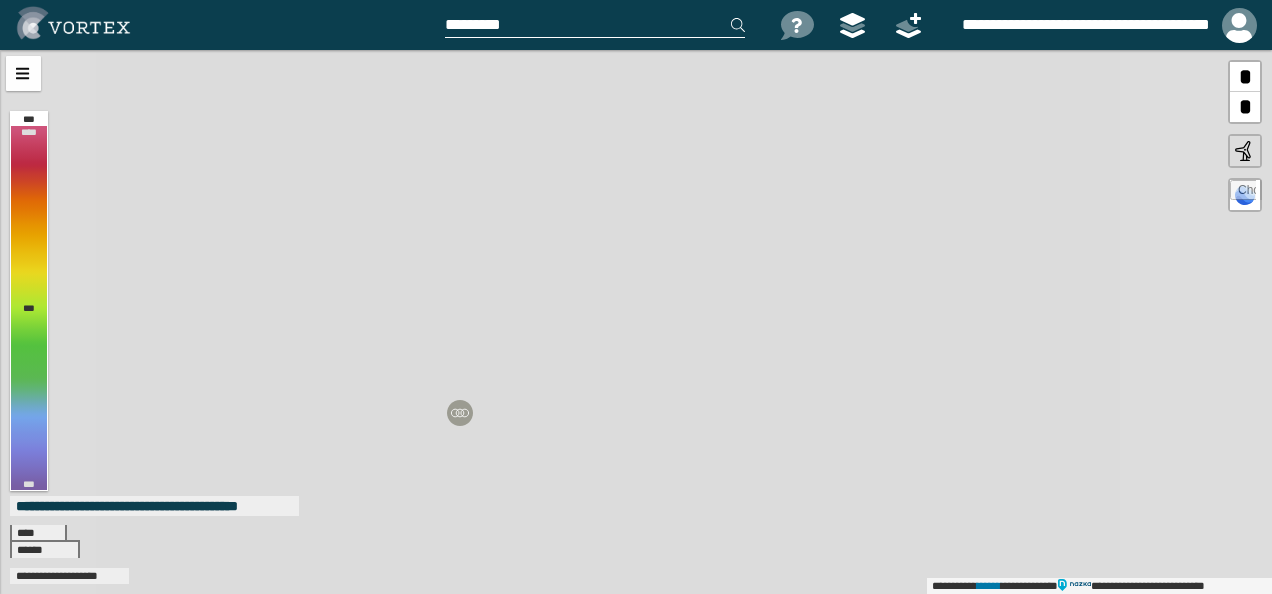 drag, startPoint x: 724, startPoint y: 335, endPoint x: 589, endPoint y: 358, distance: 136.94525 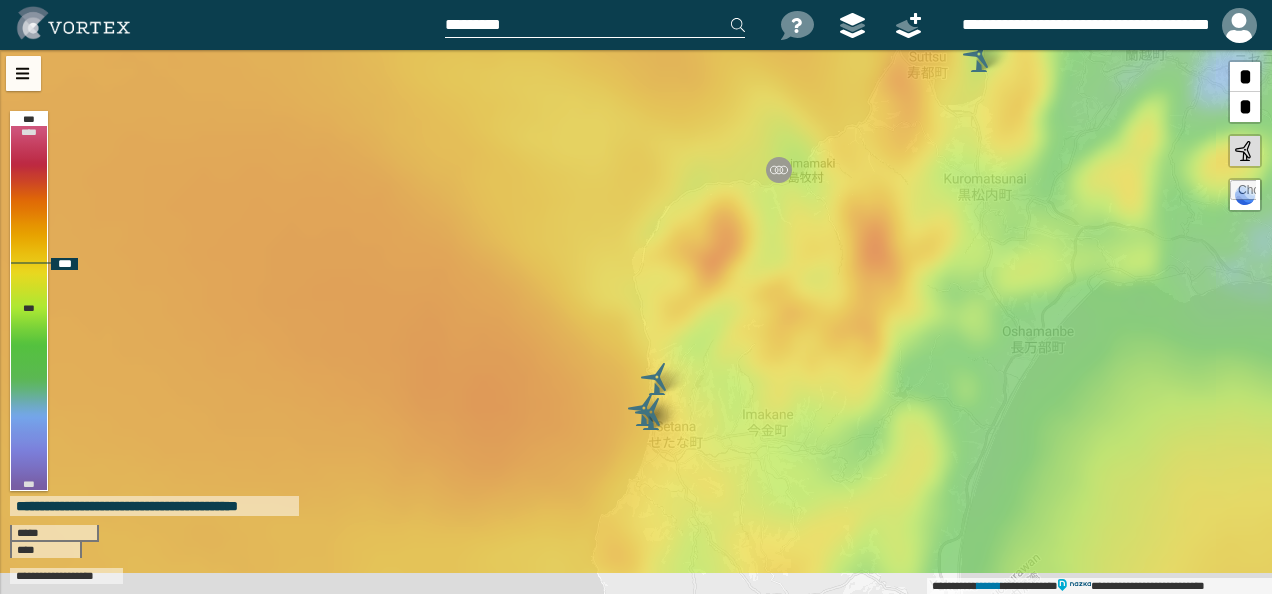 drag, startPoint x: 589, startPoint y: 405, endPoint x: 629, endPoint y: 250, distance: 160.07811 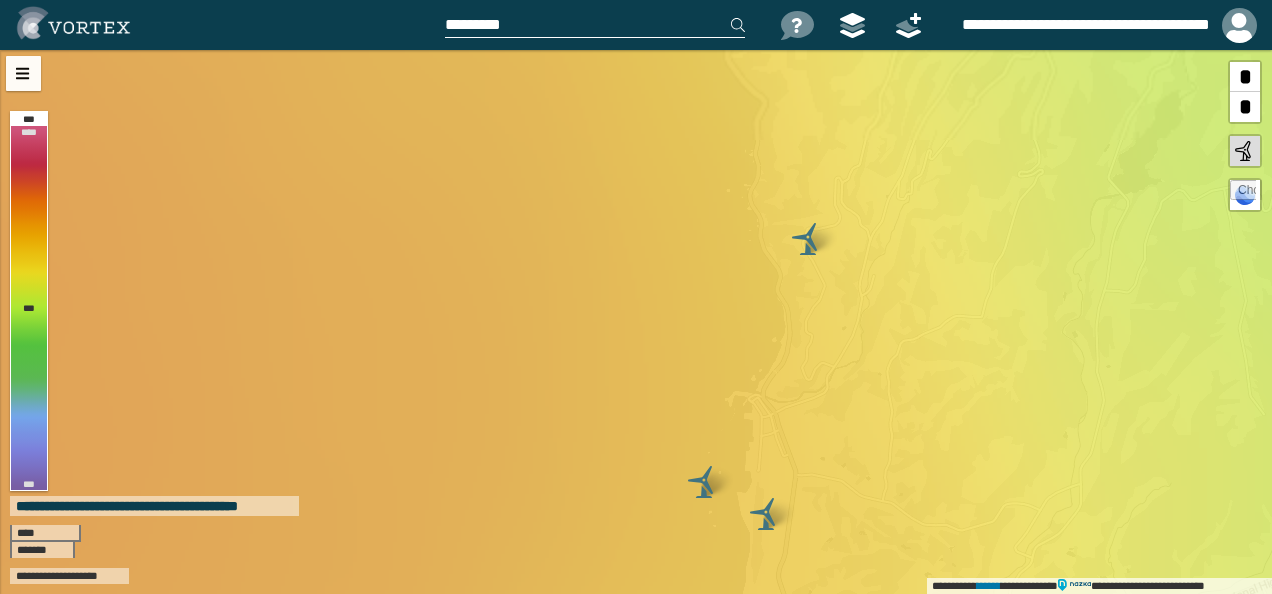 drag, startPoint x: 673, startPoint y: 412, endPoint x: 774, endPoint y: 437, distance: 104.048065 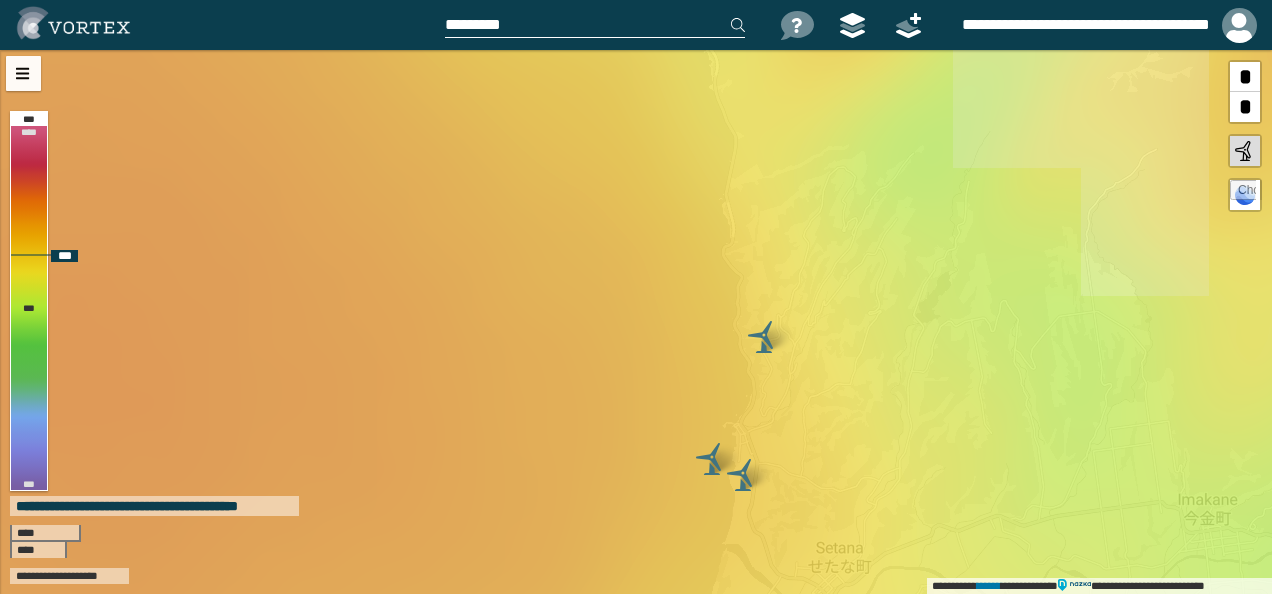 click at bounding box center [764, 337] 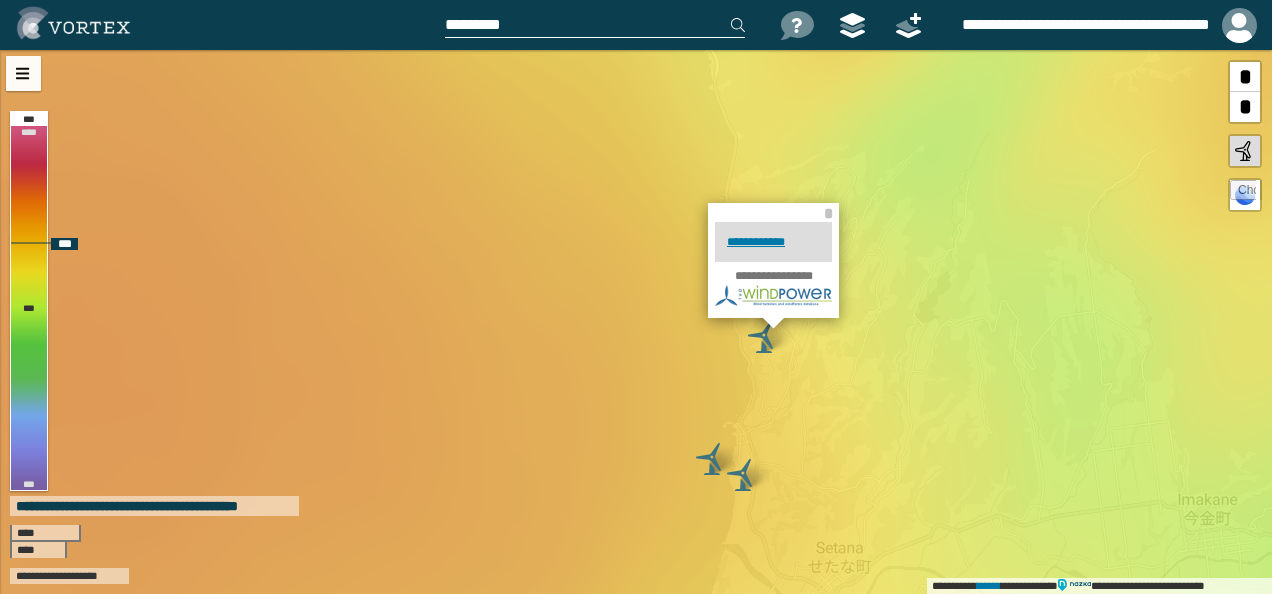 click at bounding box center (712, 459) 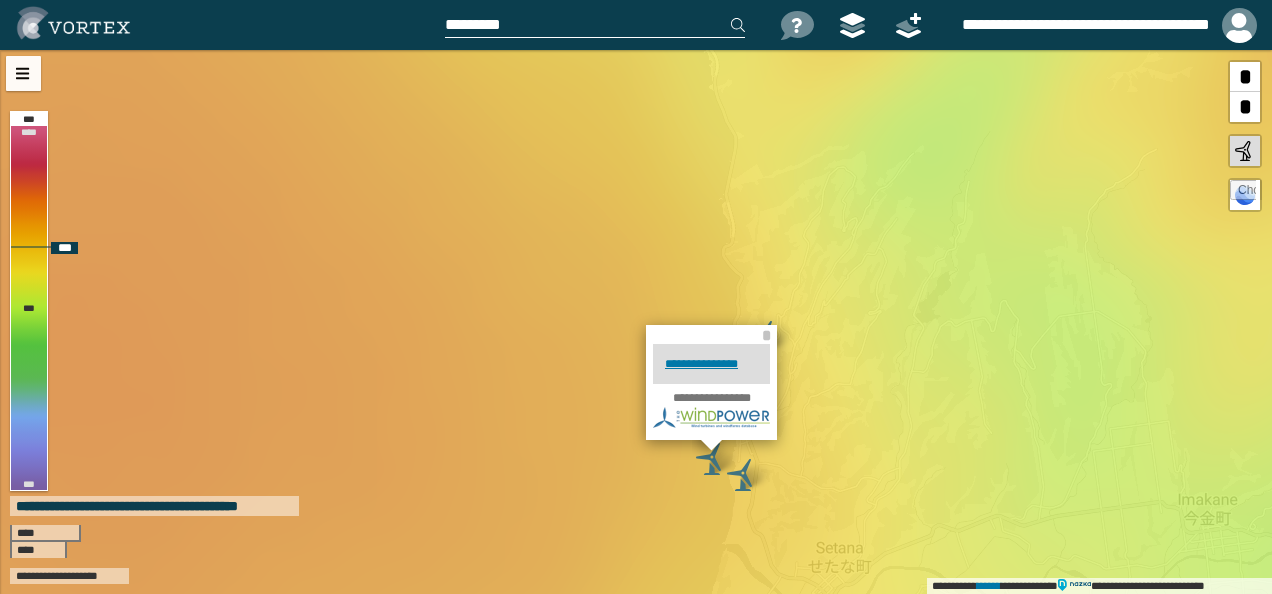 click at bounding box center (743, 475) 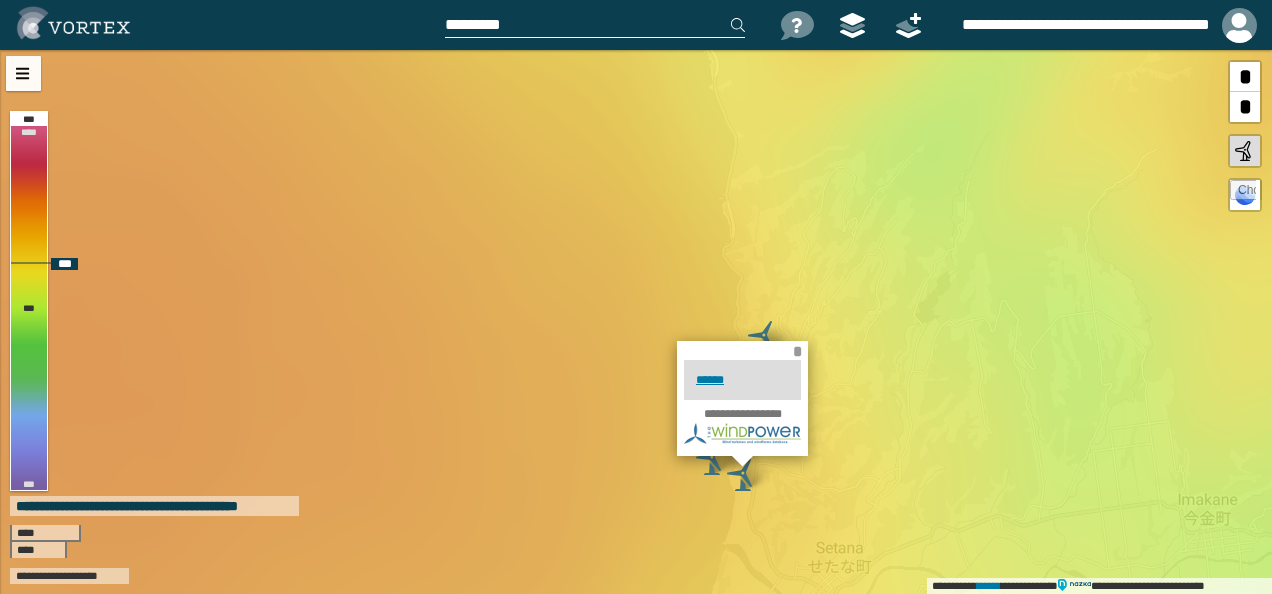 click on "*" at bounding box center [797, 351] 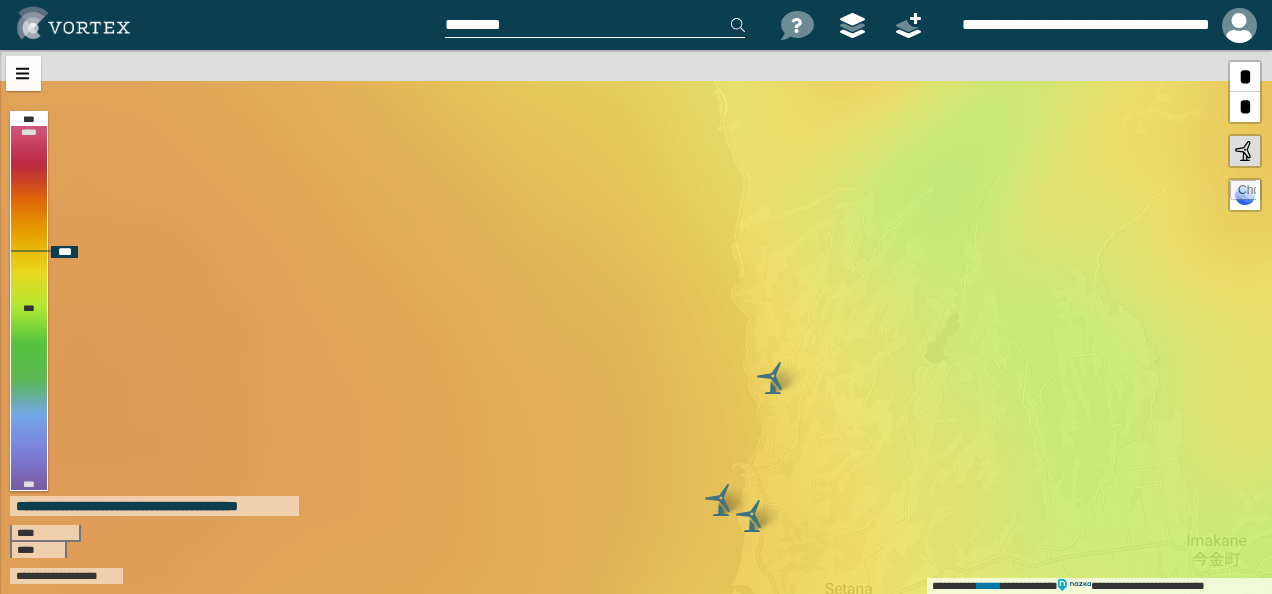 drag, startPoint x: 738, startPoint y: 296, endPoint x: 747, endPoint y: 337, distance: 41.976185 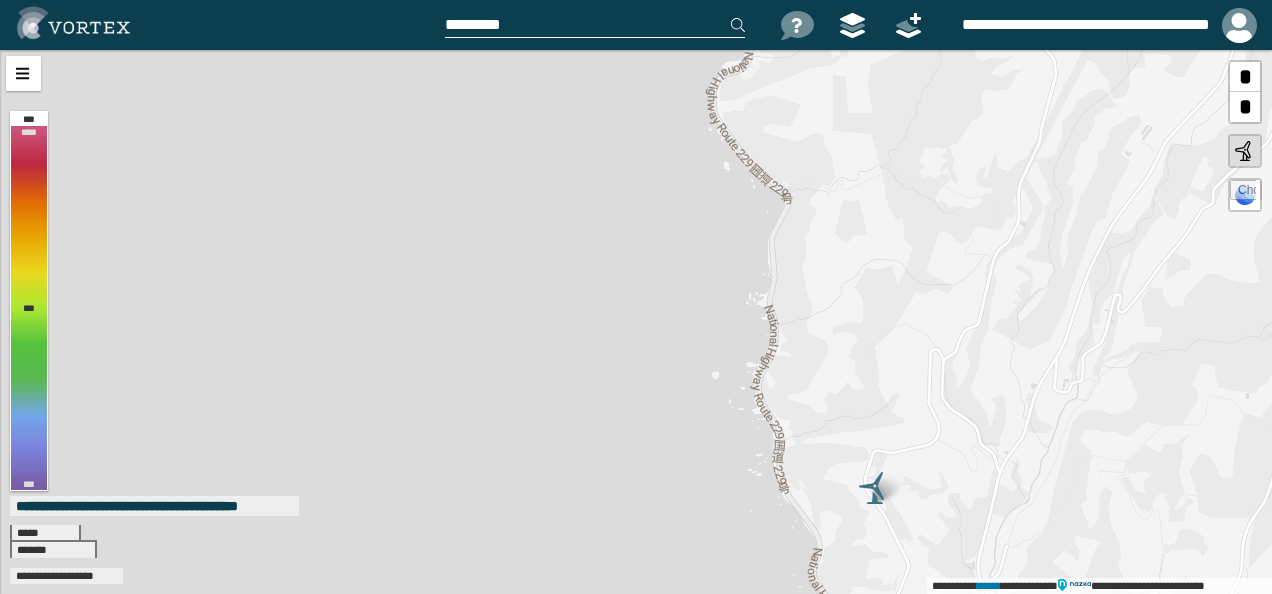 drag, startPoint x: 788, startPoint y: 382, endPoint x: 811, endPoint y: 304, distance: 81.32035 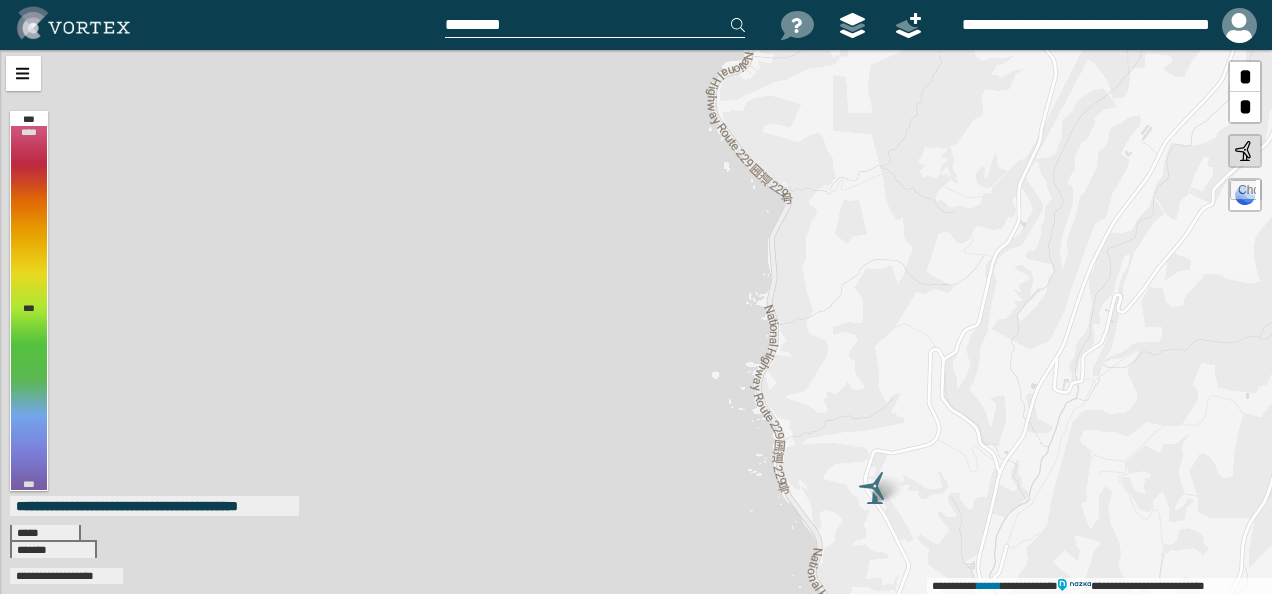 click on "**********" at bounding box center (636, 322) 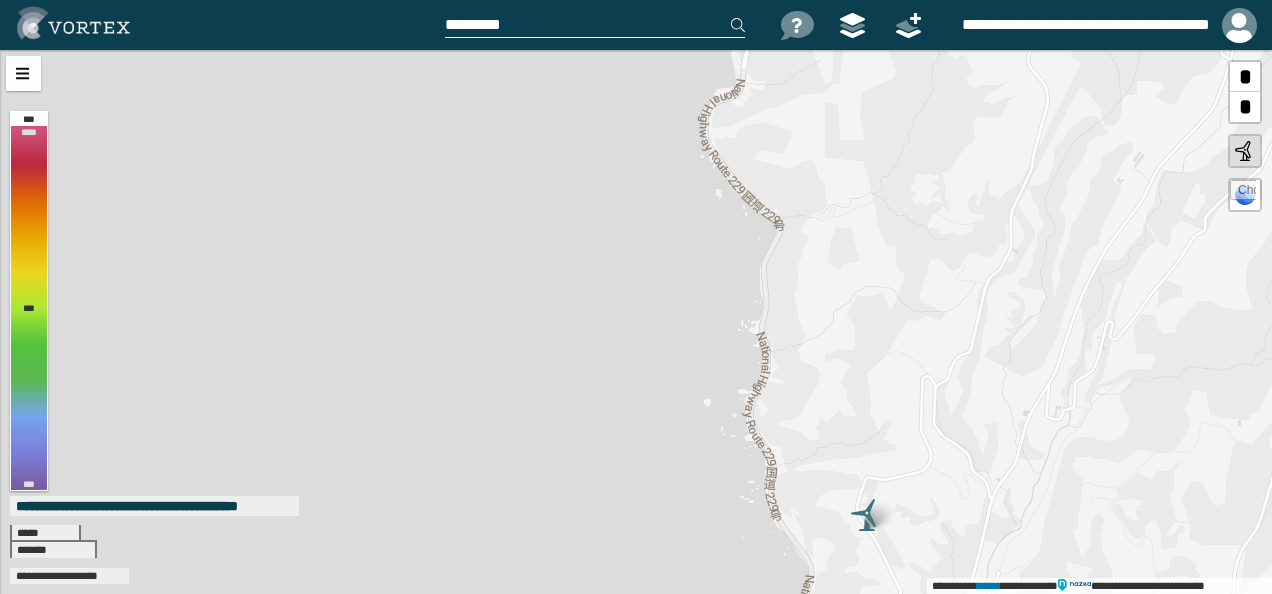 drag, startPoint x: 640, startPoint y: 247, endPoint x: 632, endPoint y: 271, distance: 25.298222 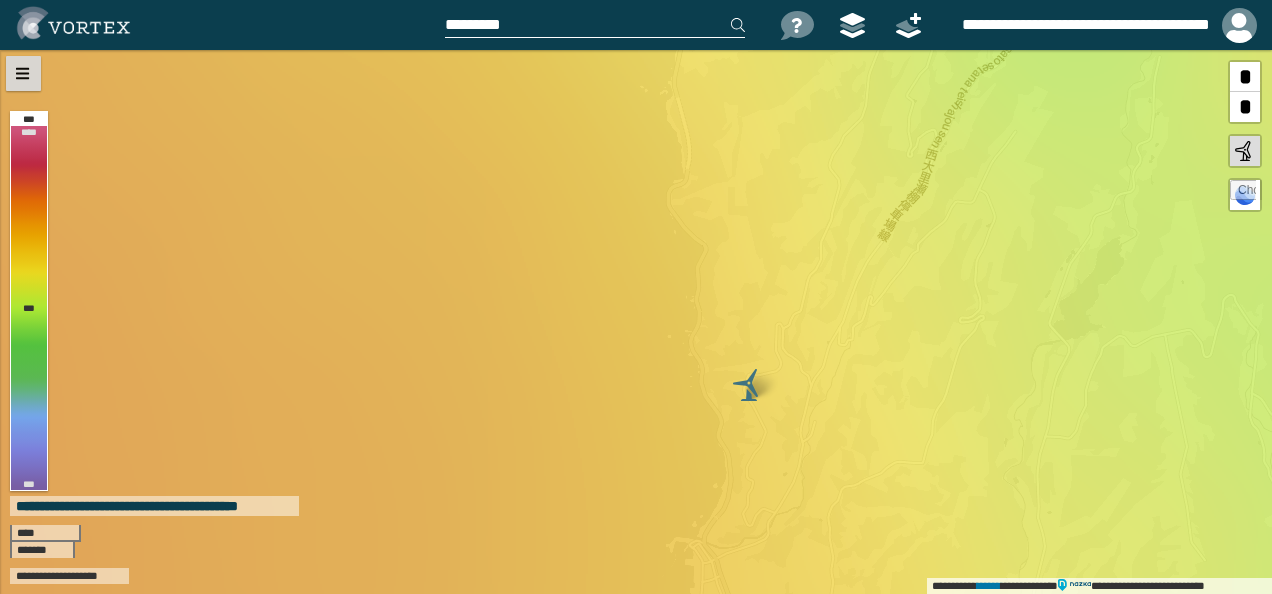 click at bounding box center [23, 73] 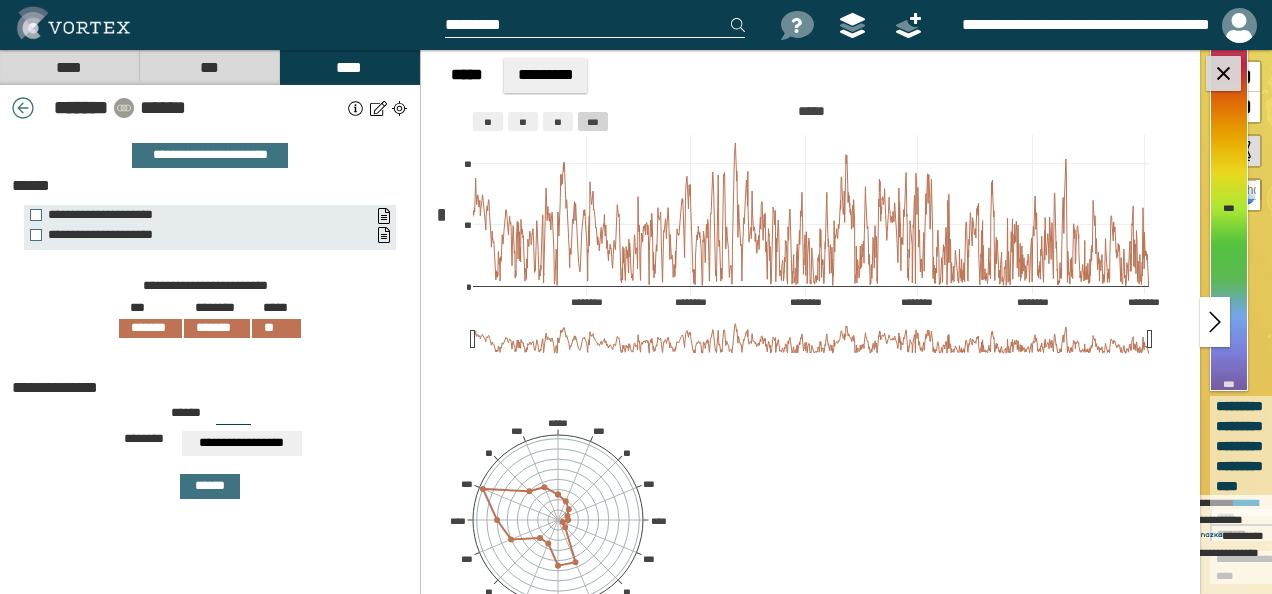 click at bounding box center (1223, 73) 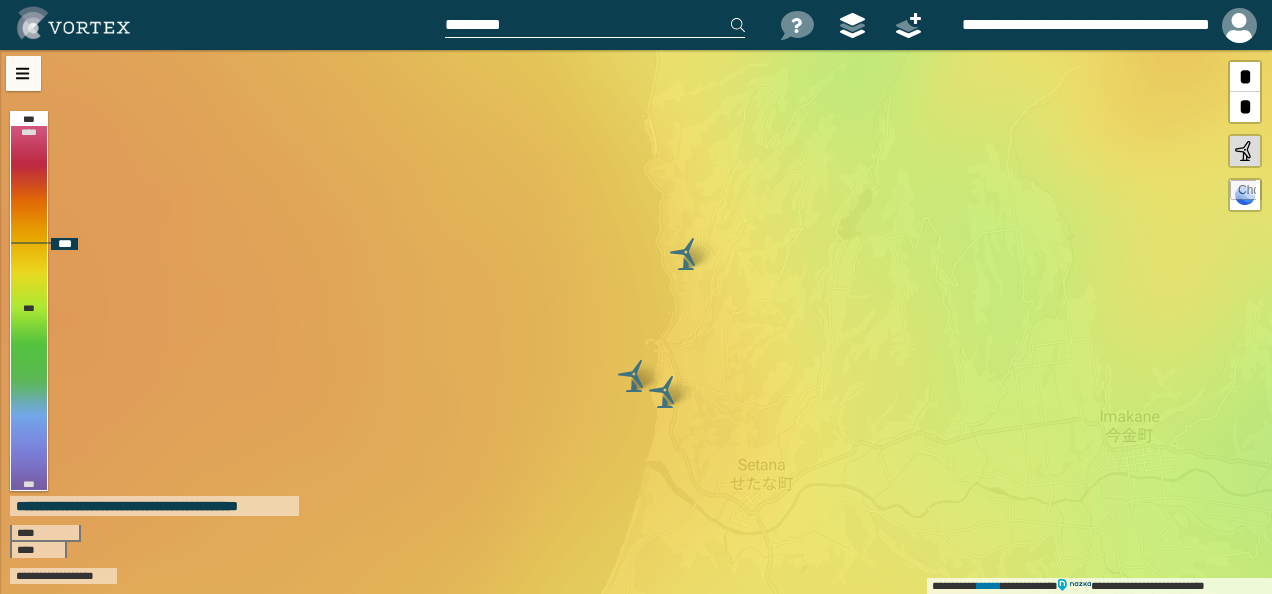 drag, startPoint x: 588, startPoint y: 256, endPoint x: 624, endPoint y: 246, distance: 37.363083 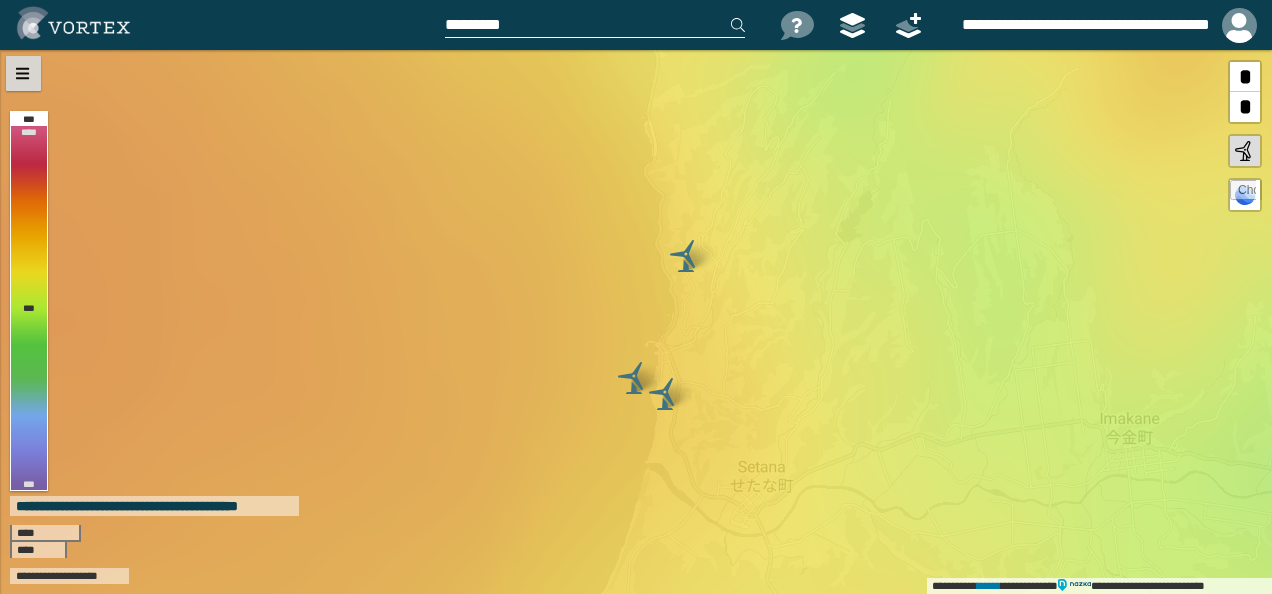 click at bounding box center [23, 73] 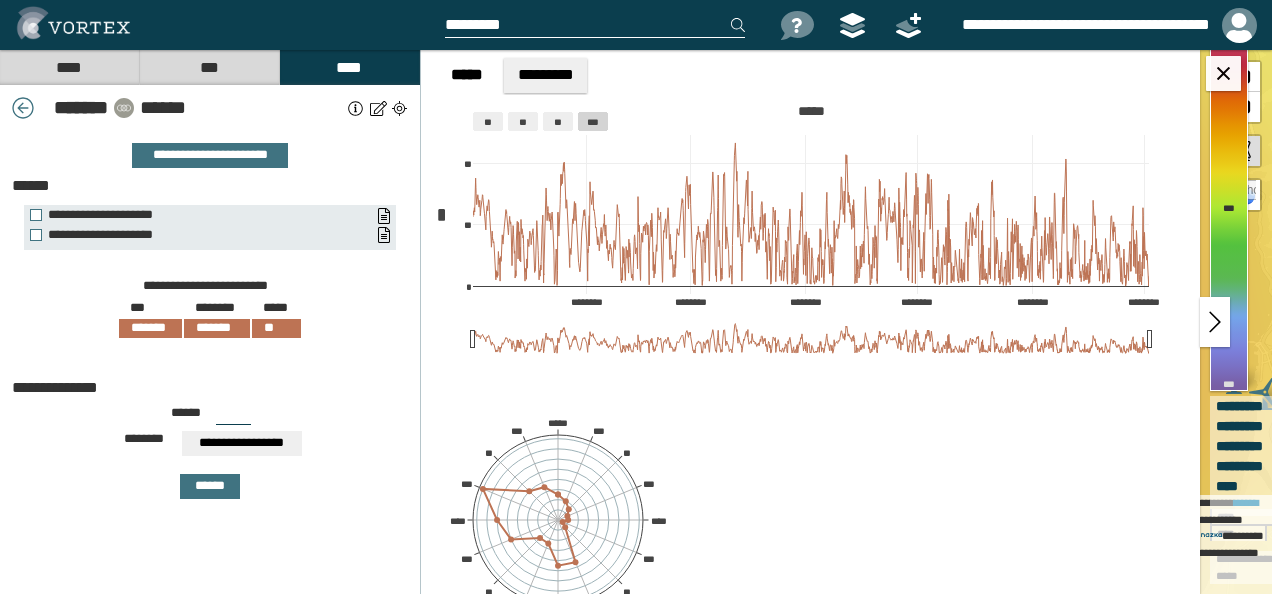 click on "****" at bounding box center (69, 67) 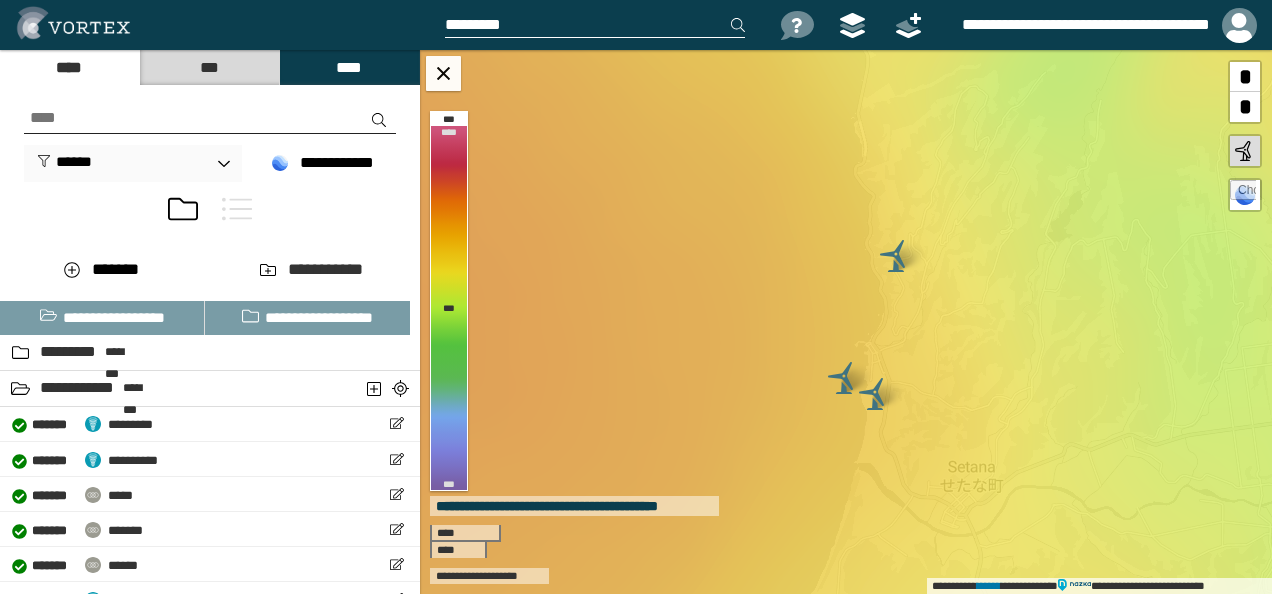 click on "***" at bounding box center [209, 67] 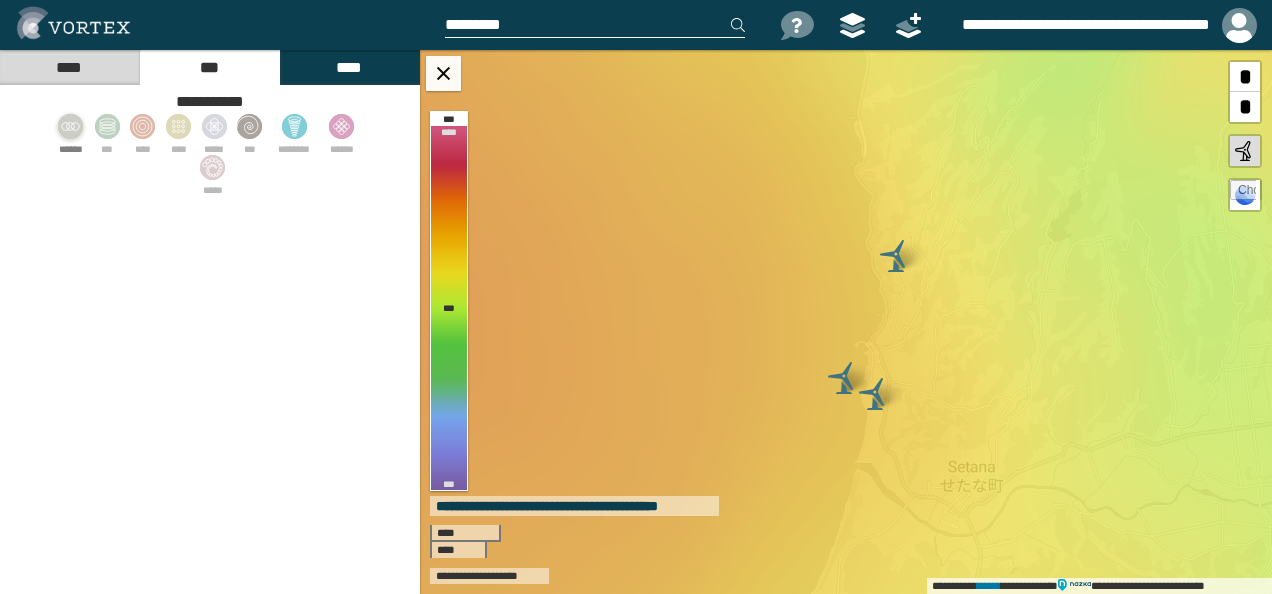 click 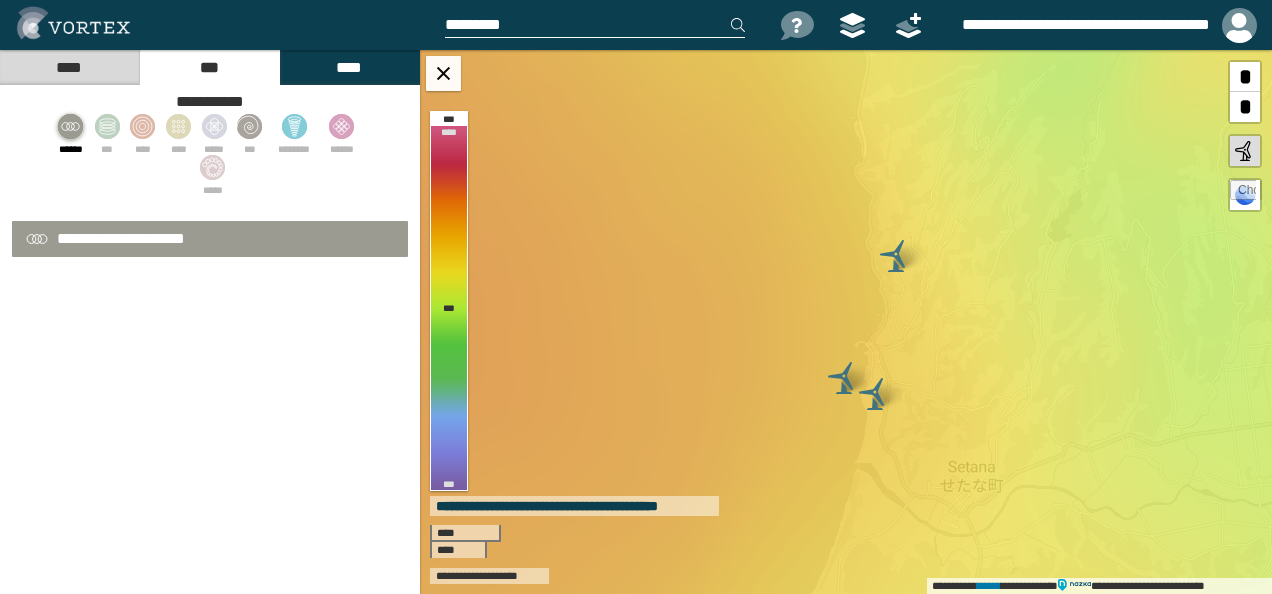 select on "**" 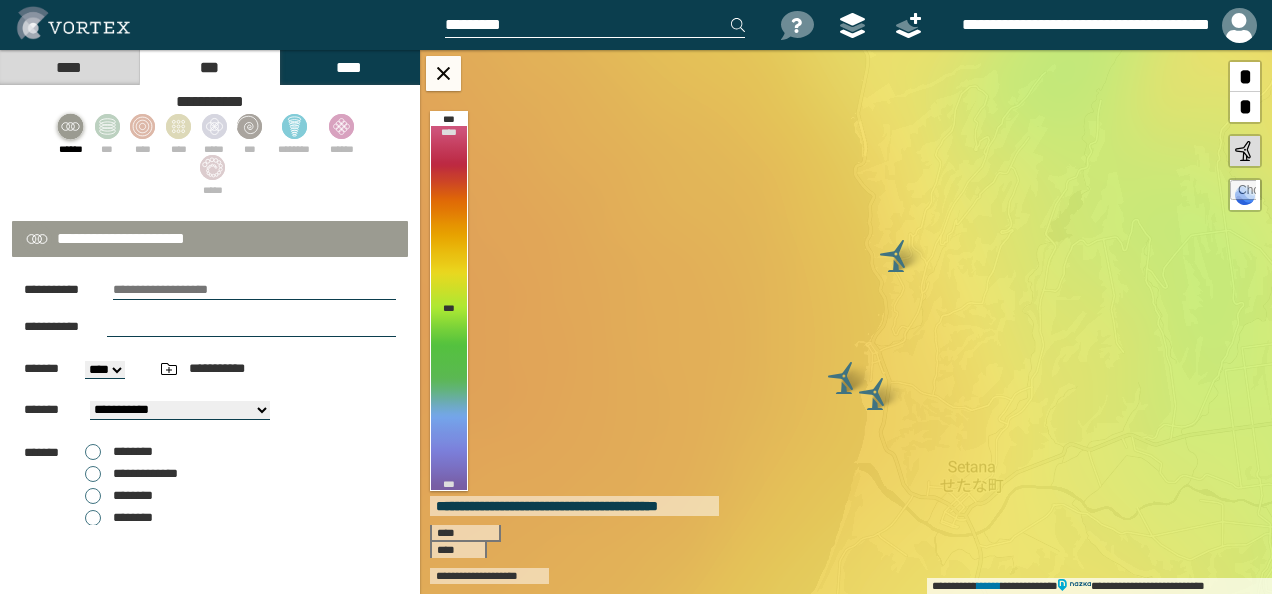 click at bounding box center [254, 290] 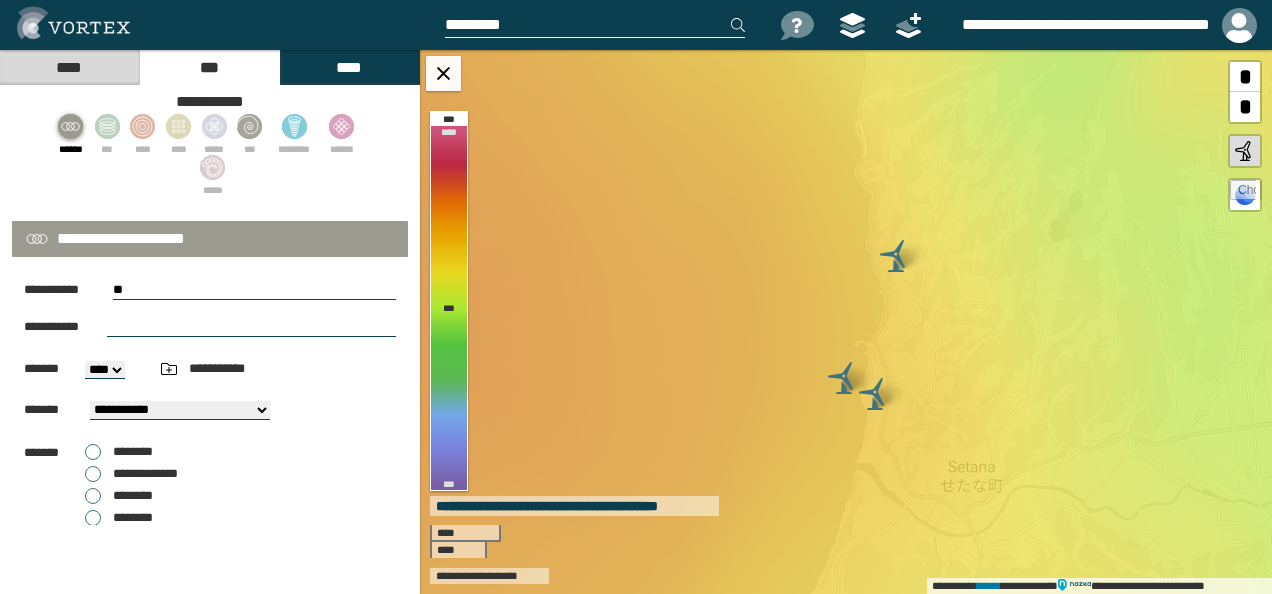 type on "*" 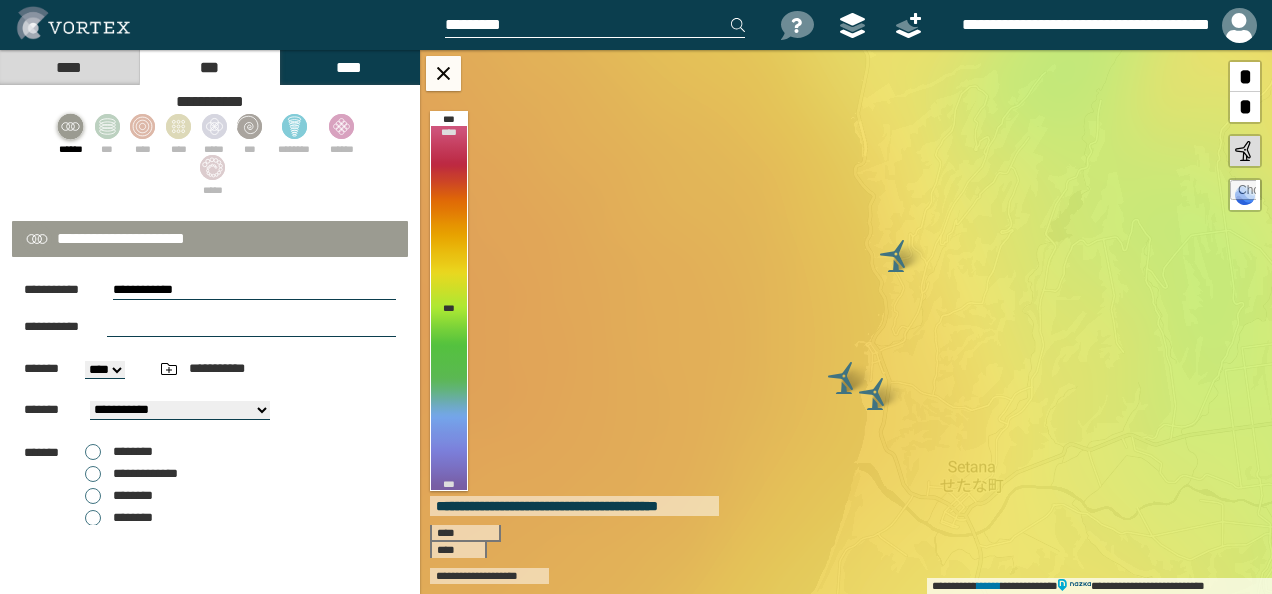 type on "**********" 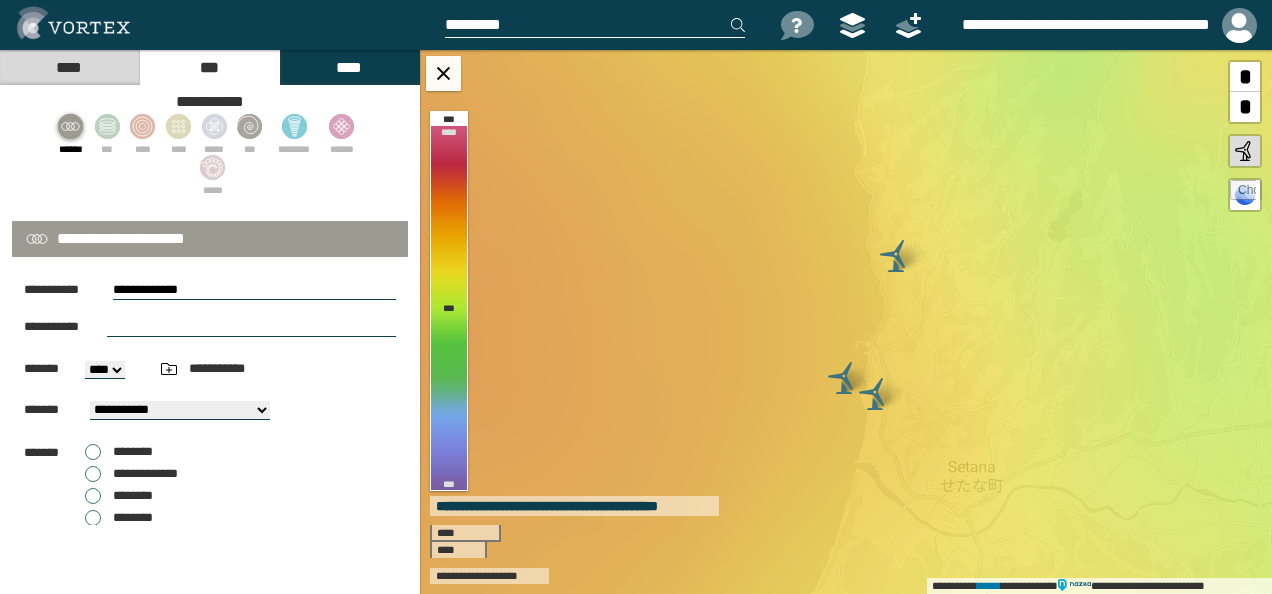click at bounding box center [251, 327] 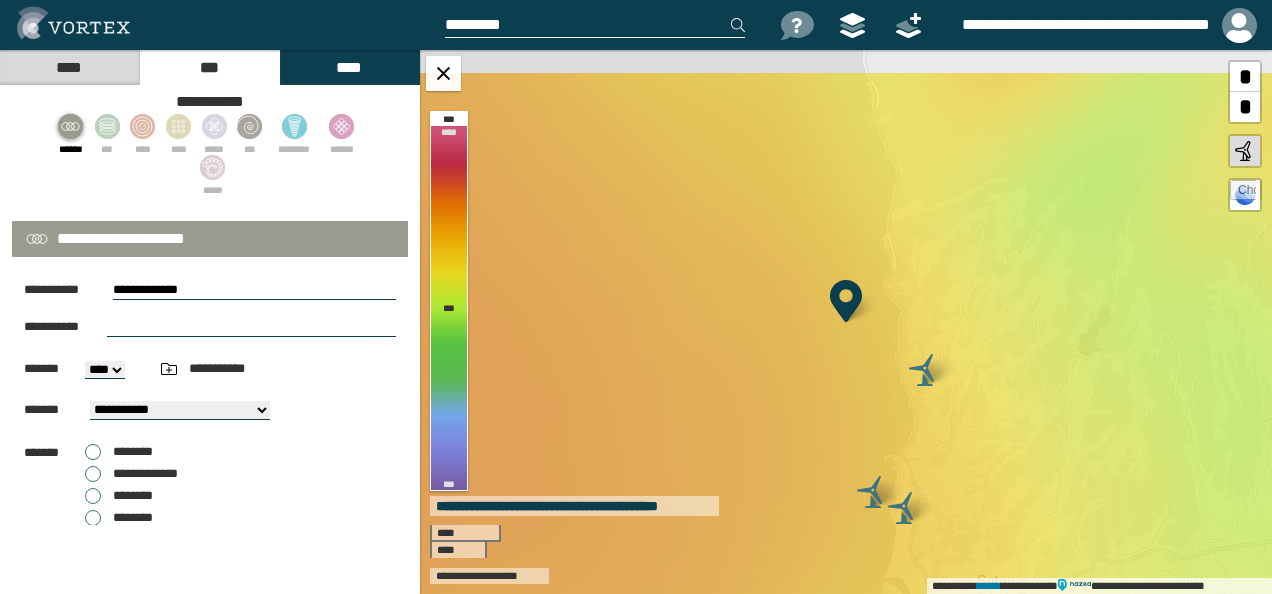select on "**" 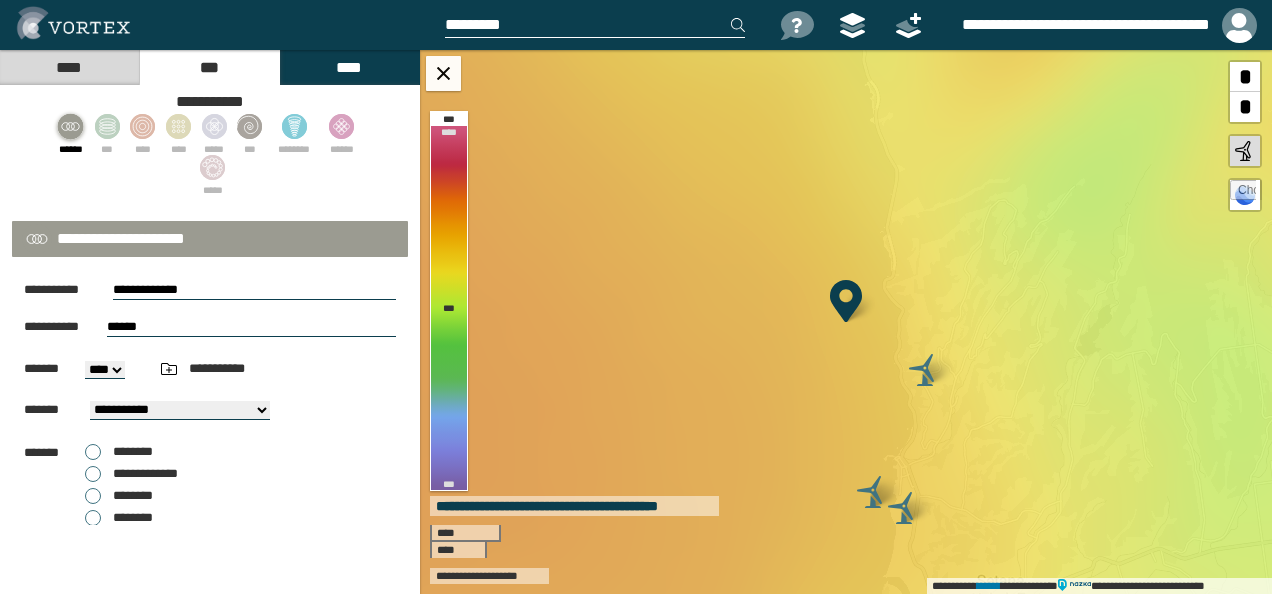 type on "******" 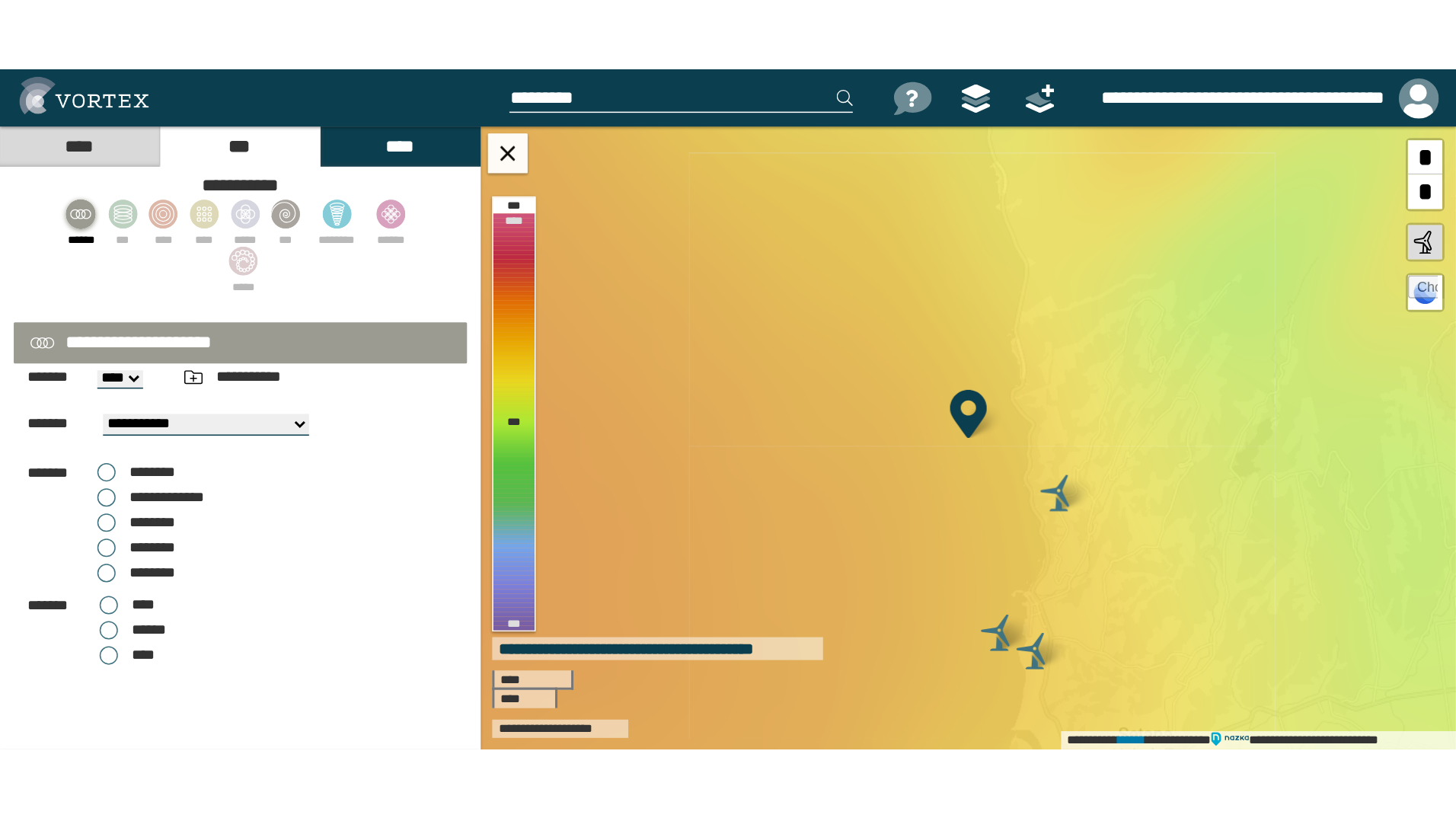 scroll, scrollTop: 0, scrollLeft: 0, axis: both 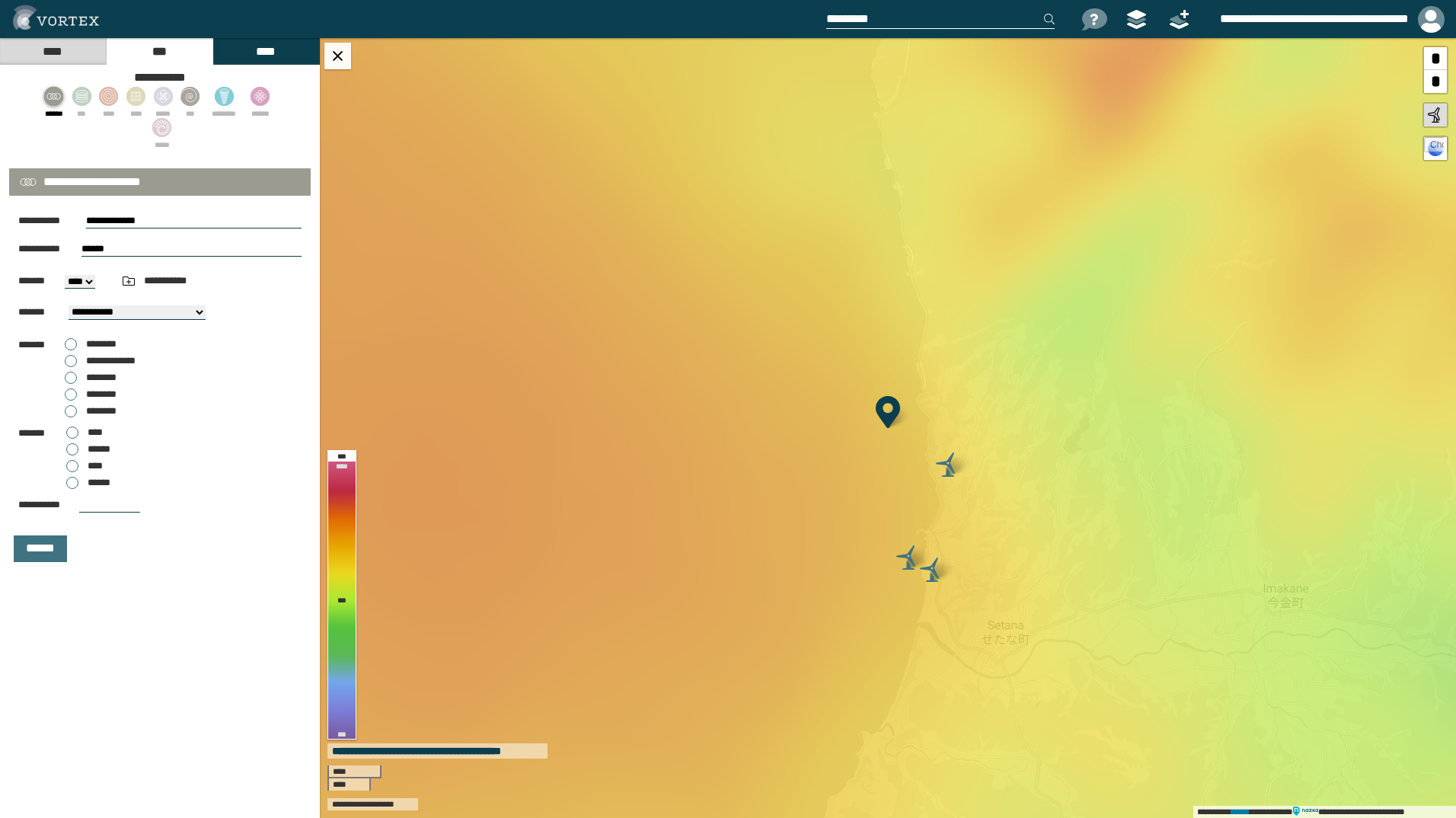 click on "[FIRST] [LAST] [MIDDLE] [SUFFIX] [ADDRESS] [CITY], [STATE] [ZIP]
[PHONE]
[EMAIL]
[SSN]
[CREDIT CARD]
[PASSPORT]
[DRIVER LICENSE]" at bounding box center (160, 483) 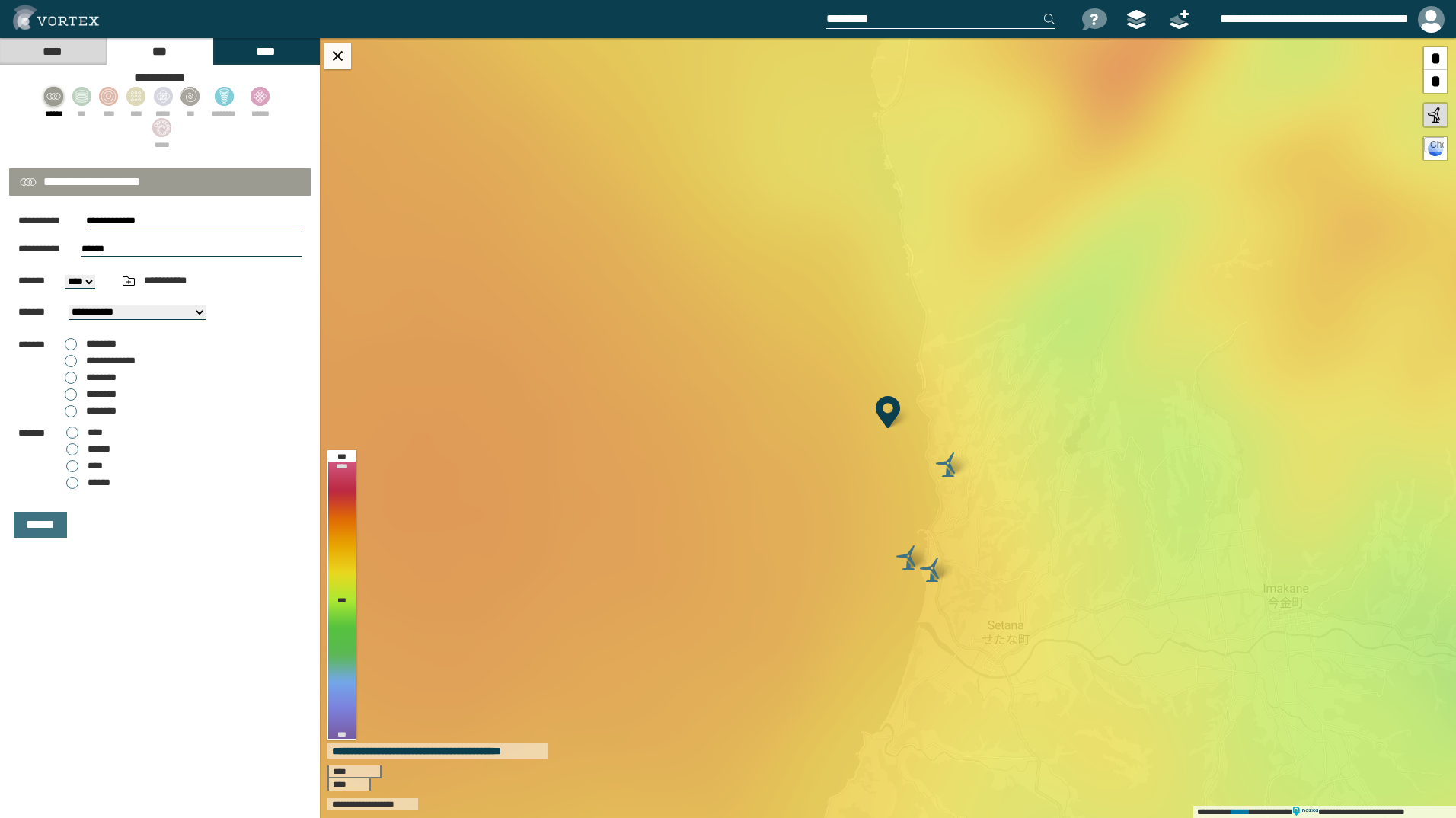 click on "********" at bounding box center [101, 394] 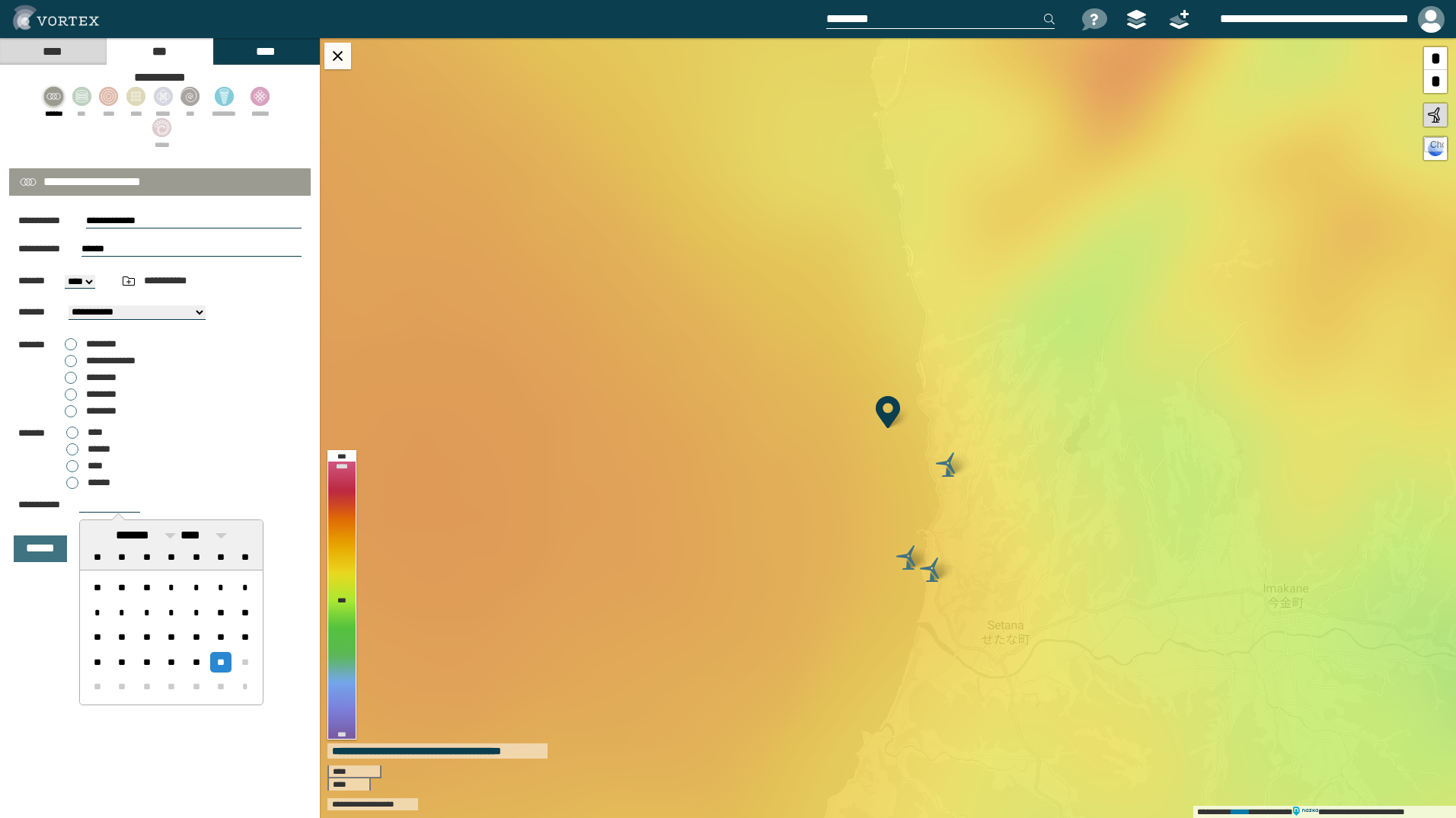 click at bounding box center (110, 505) 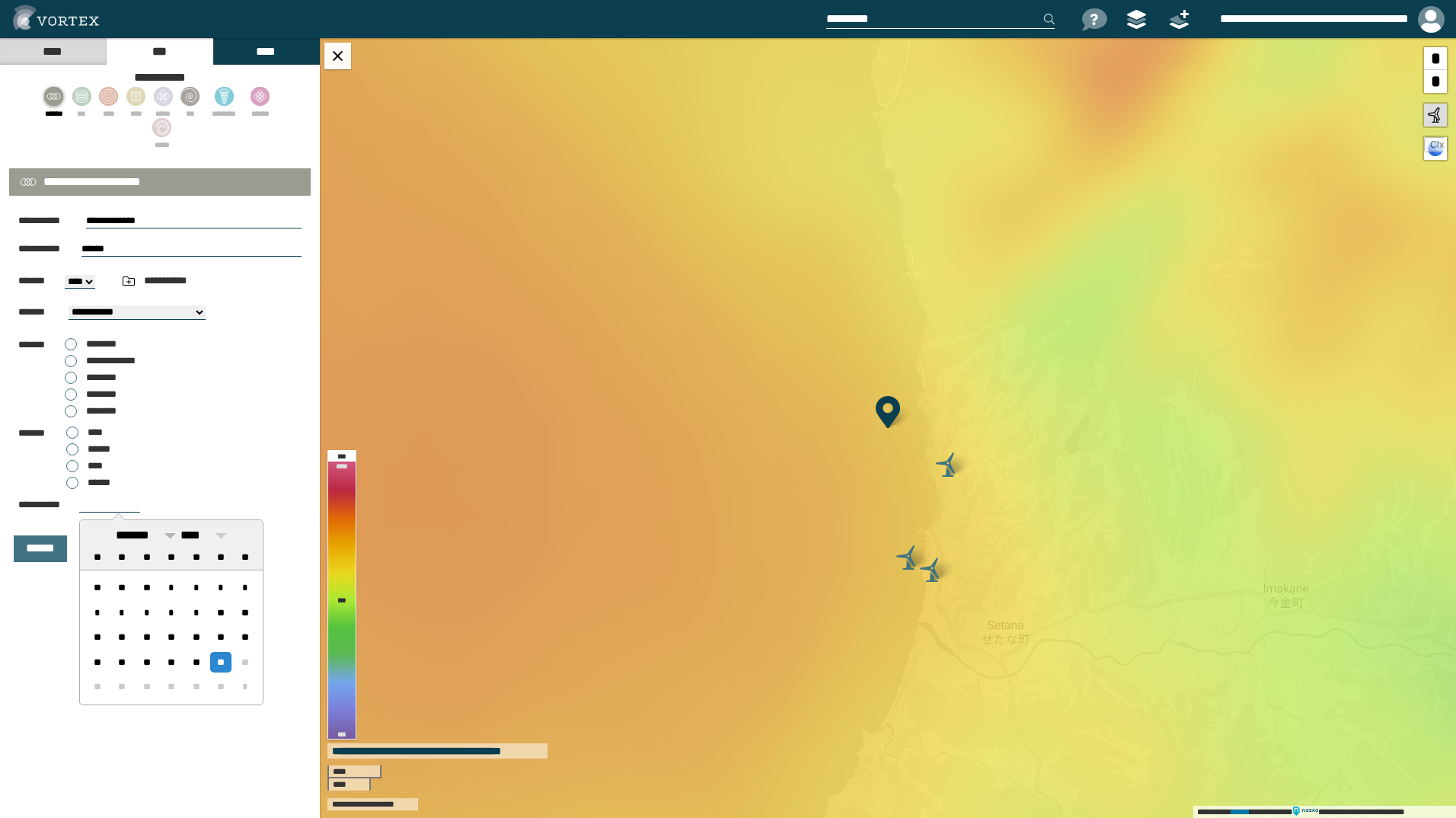 click at bounding box center [170, 535] 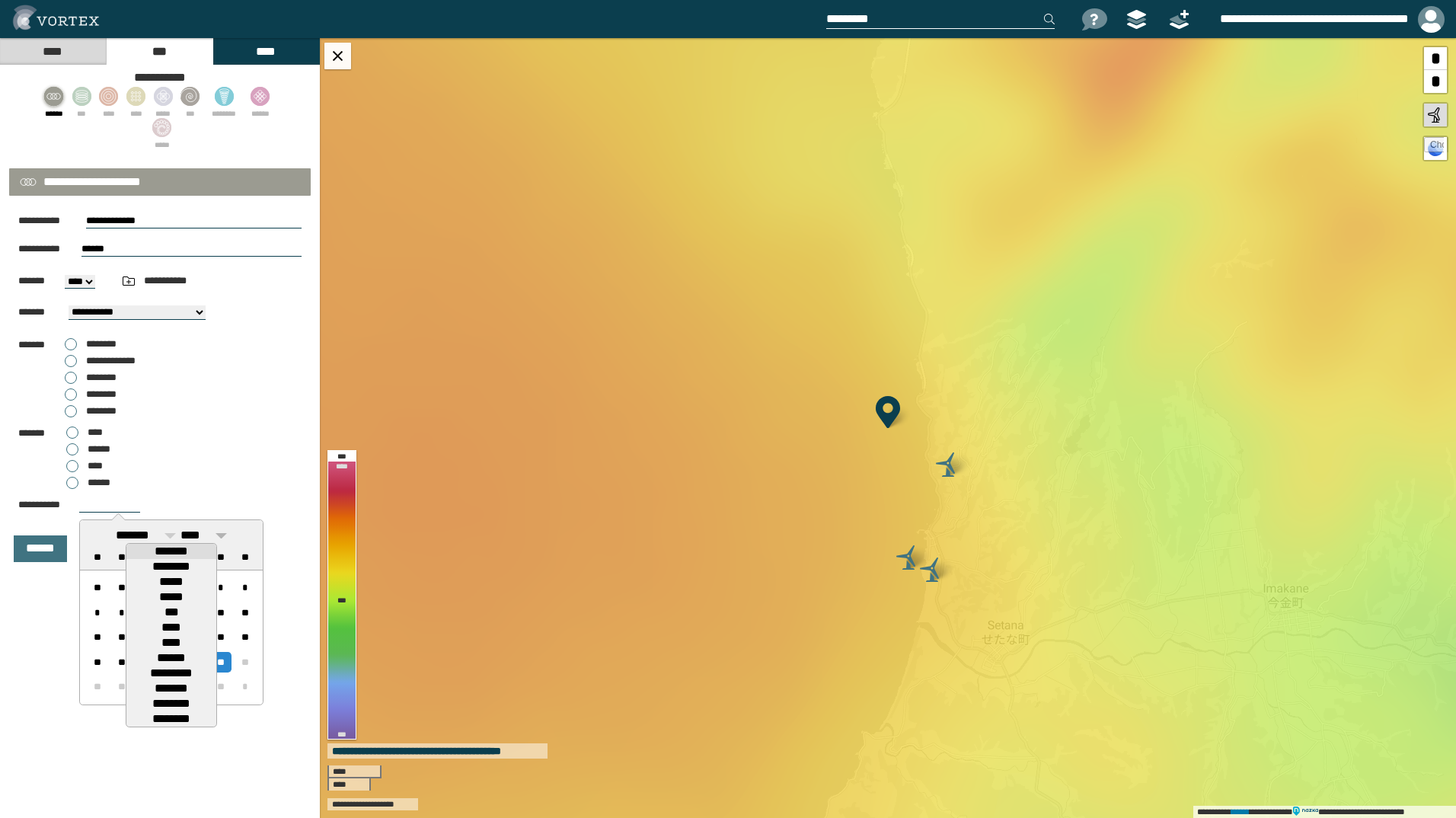 click on "****" at bounding box center (203, 535) 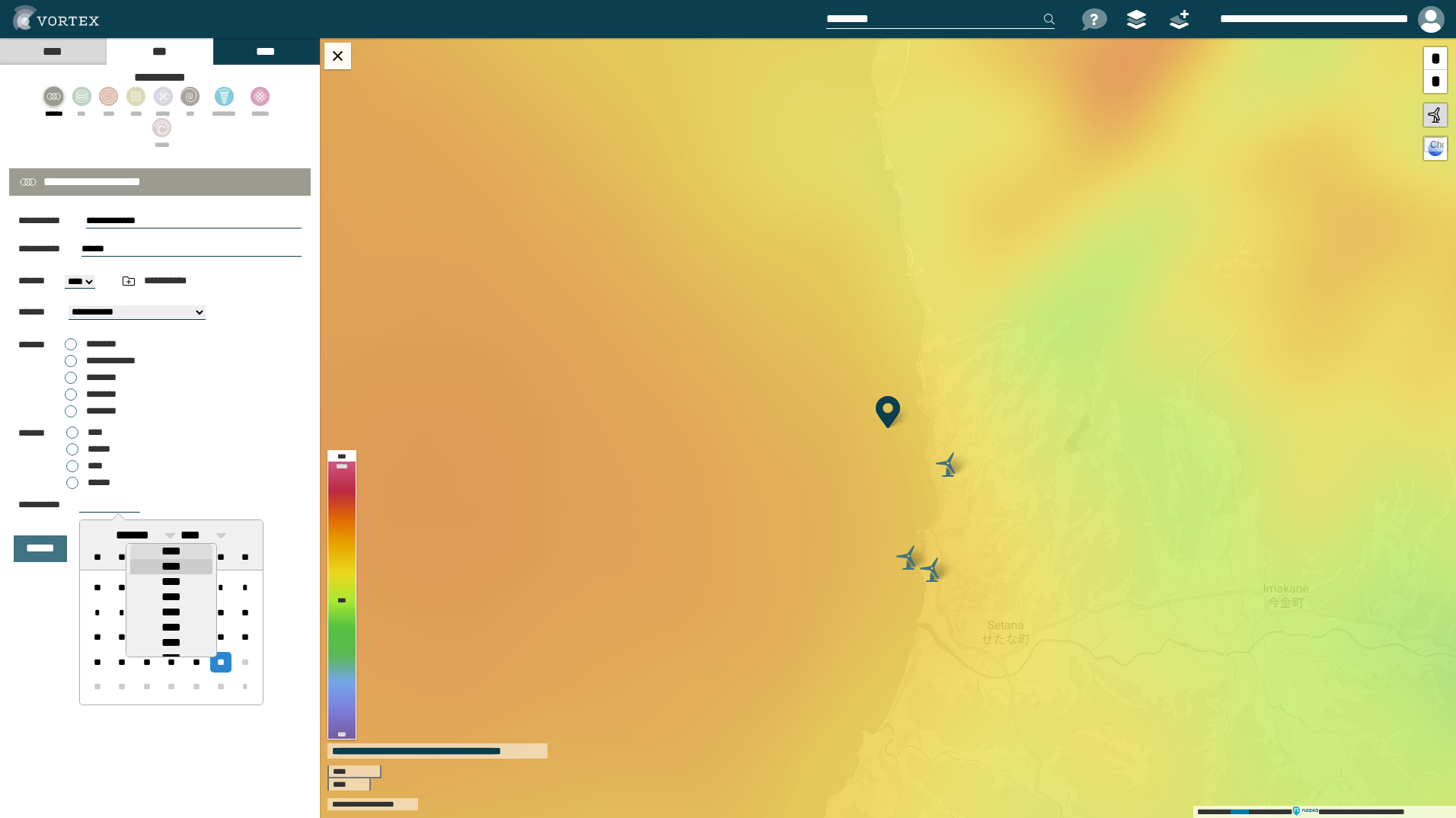 click on "****" at bounding box center [171, 567] 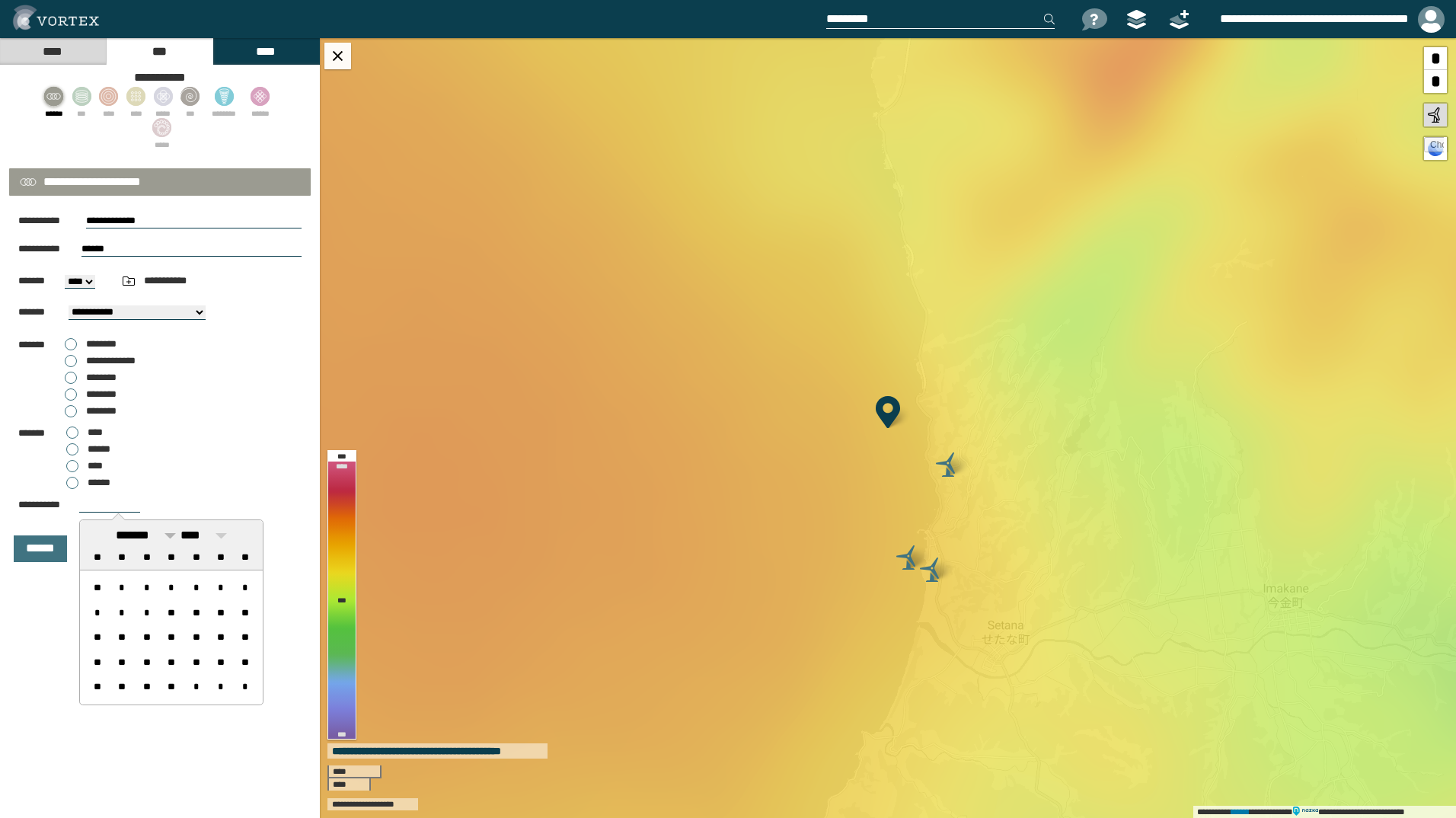 click at bounding box center [170, 535] 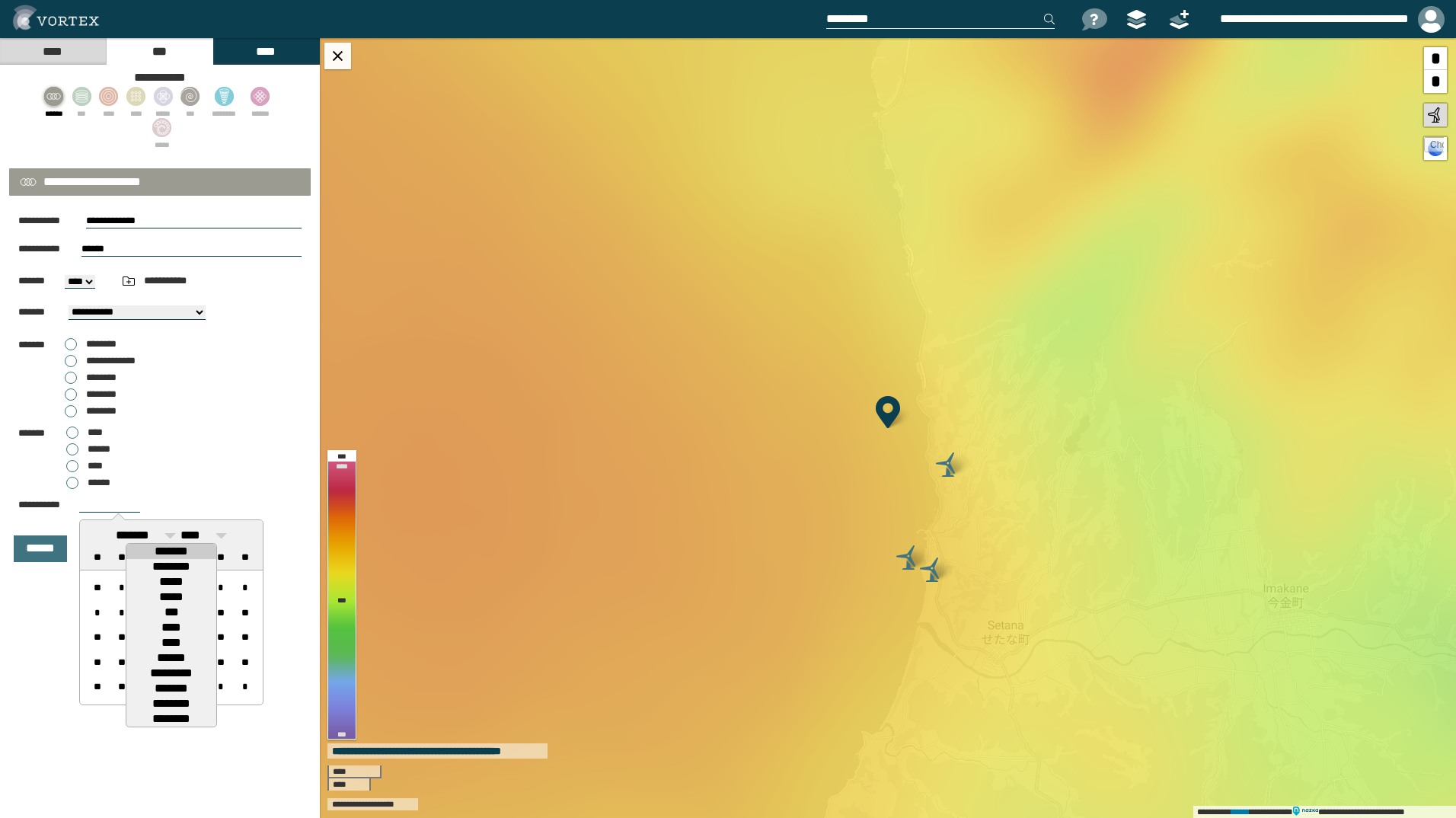 click on "[FIRST] [LAST]" at bounding box center (171, 551) 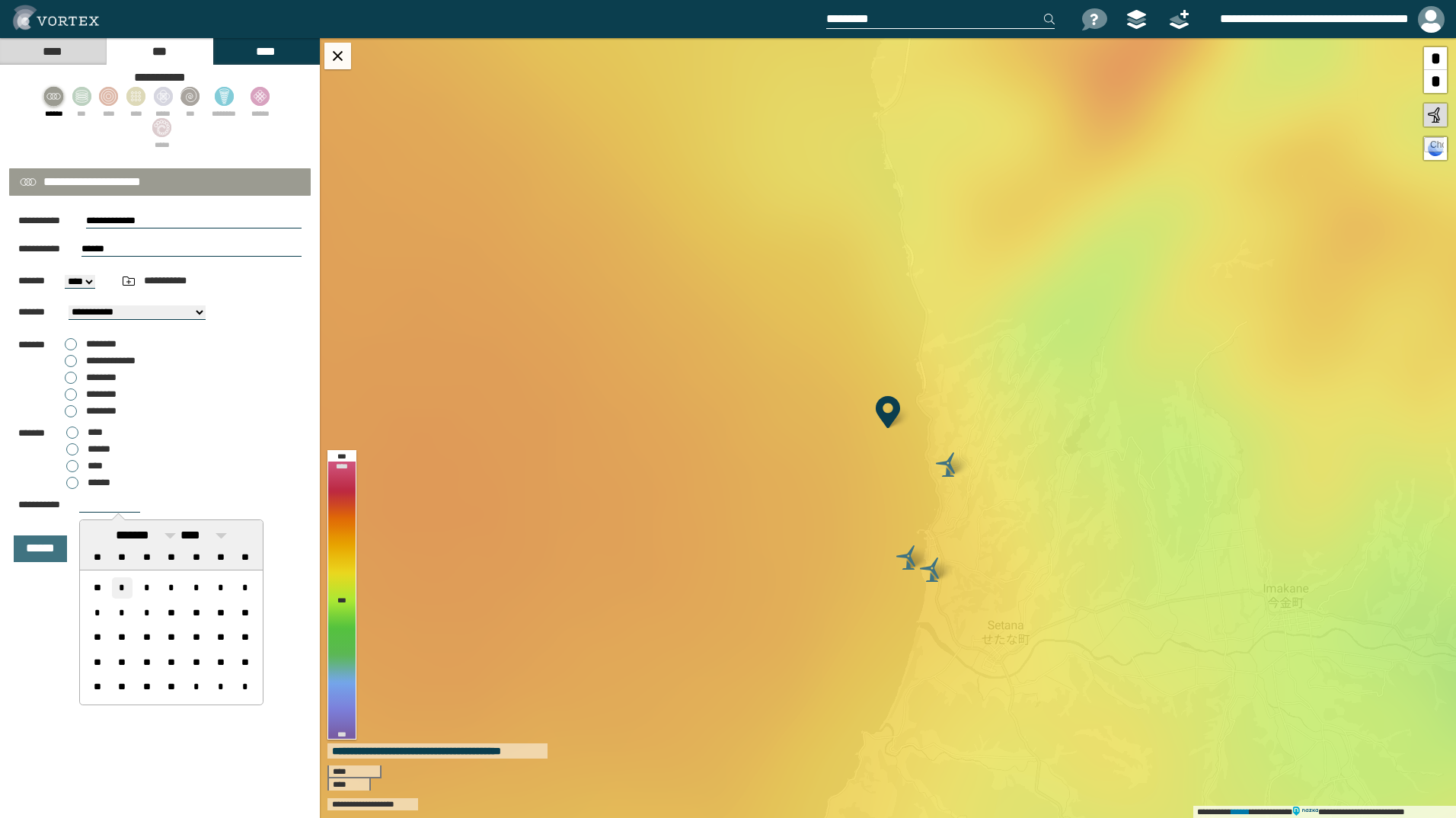 click on "*" at bounding box center [122, 587] 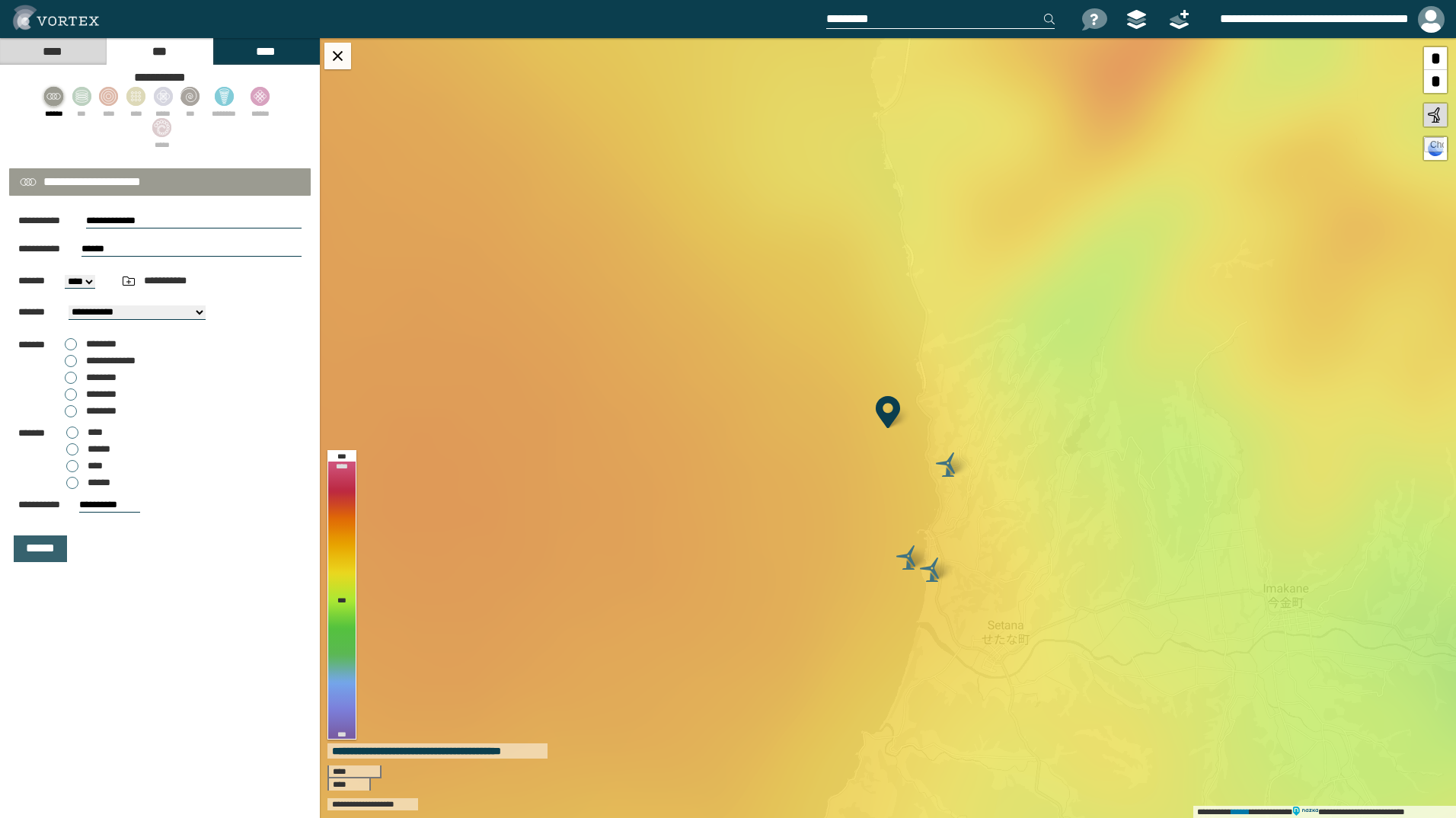 click on "******" at bounding box center [40, 548] 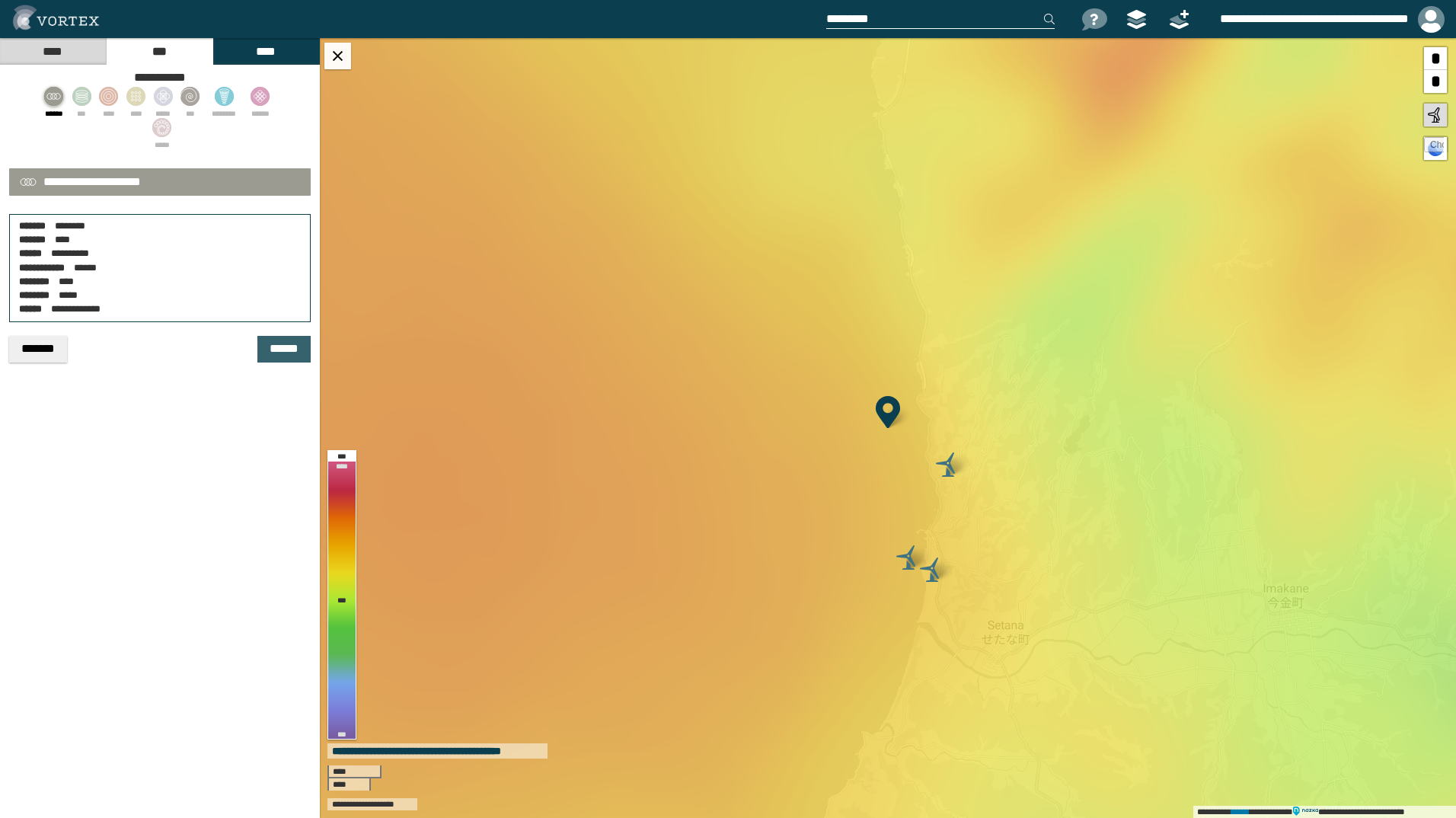 click on "******" at bounding box center [284, 349] 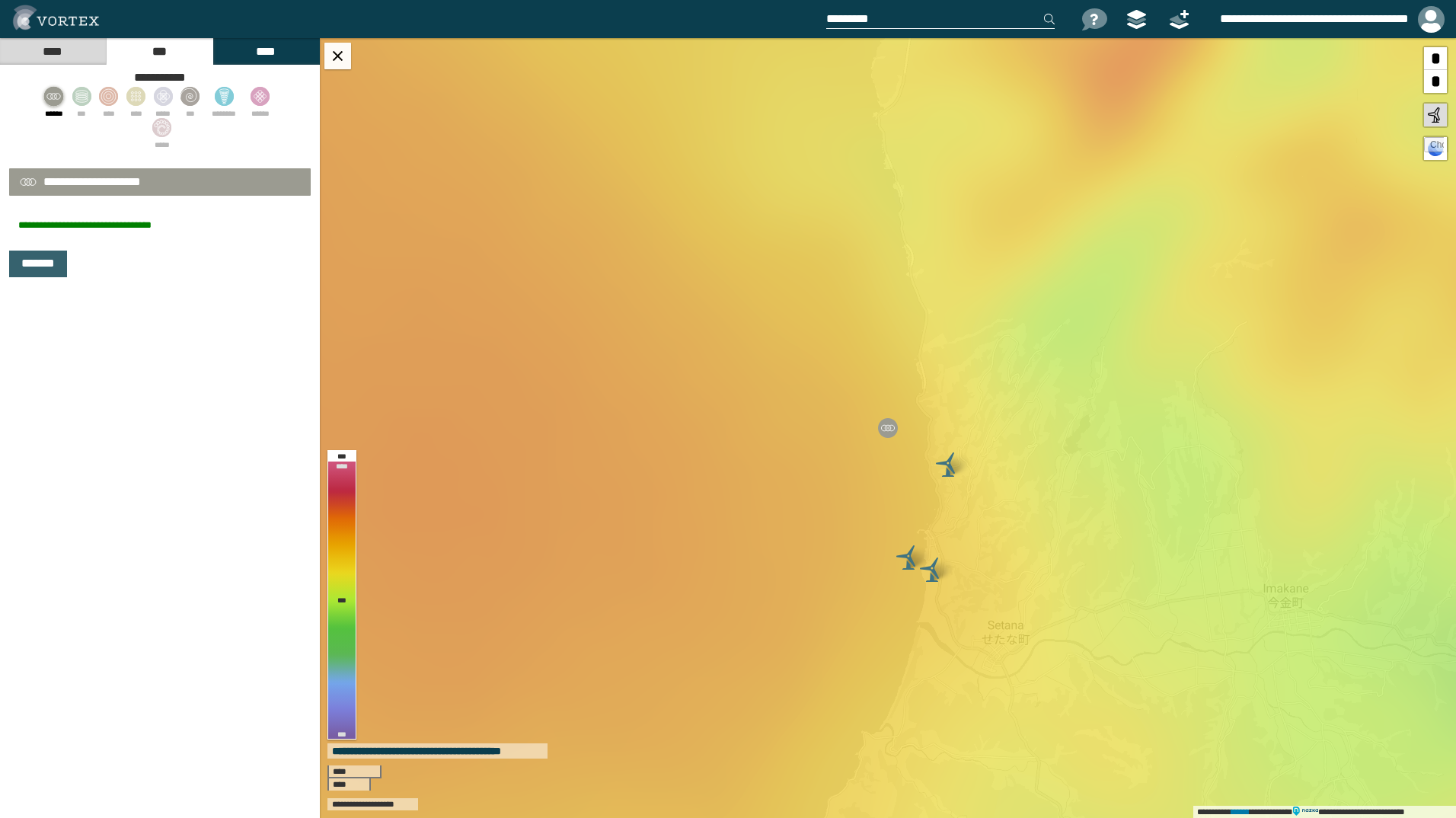 click on "*******" at bounding box center (38, 264) 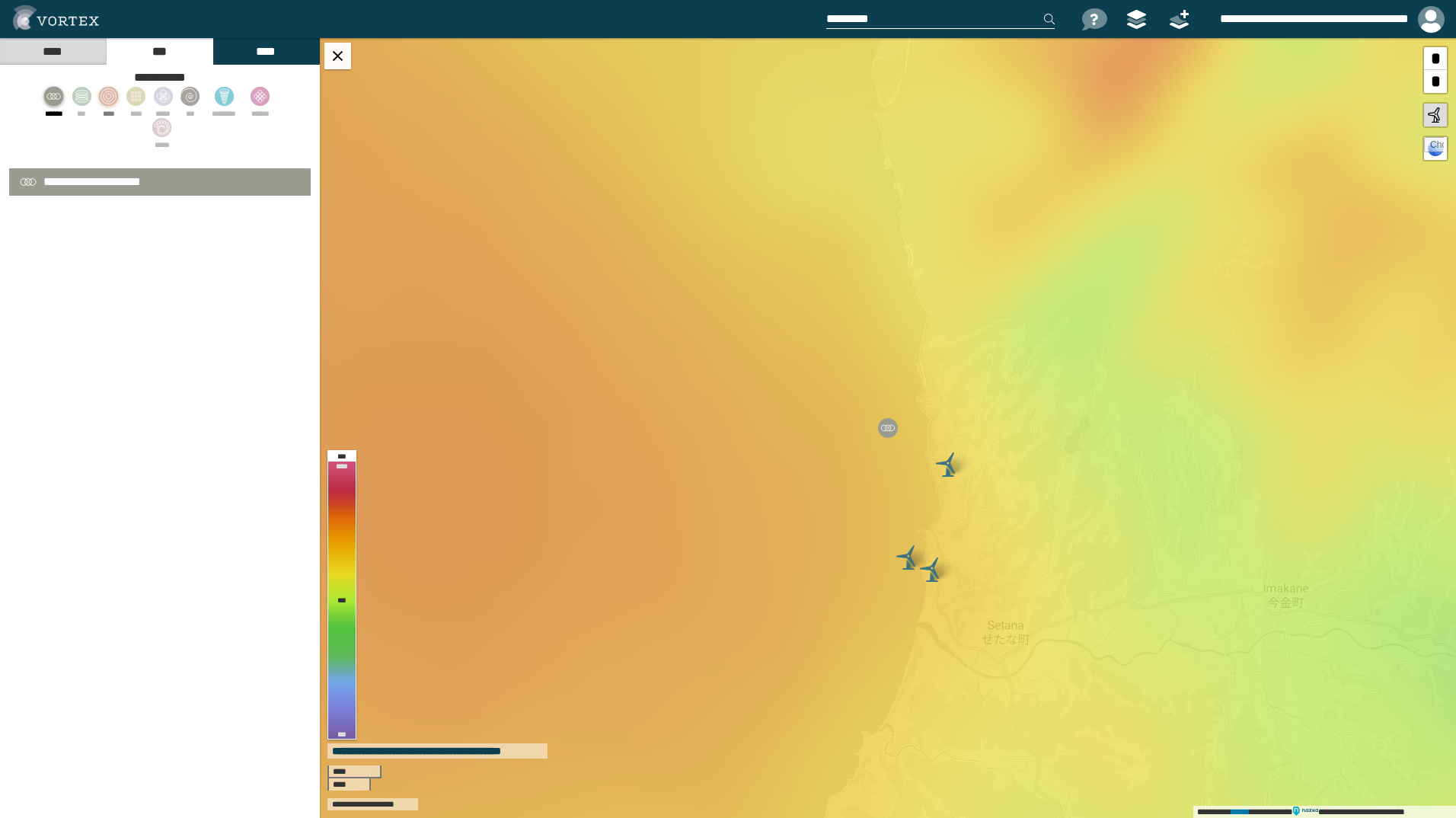 select on "**" 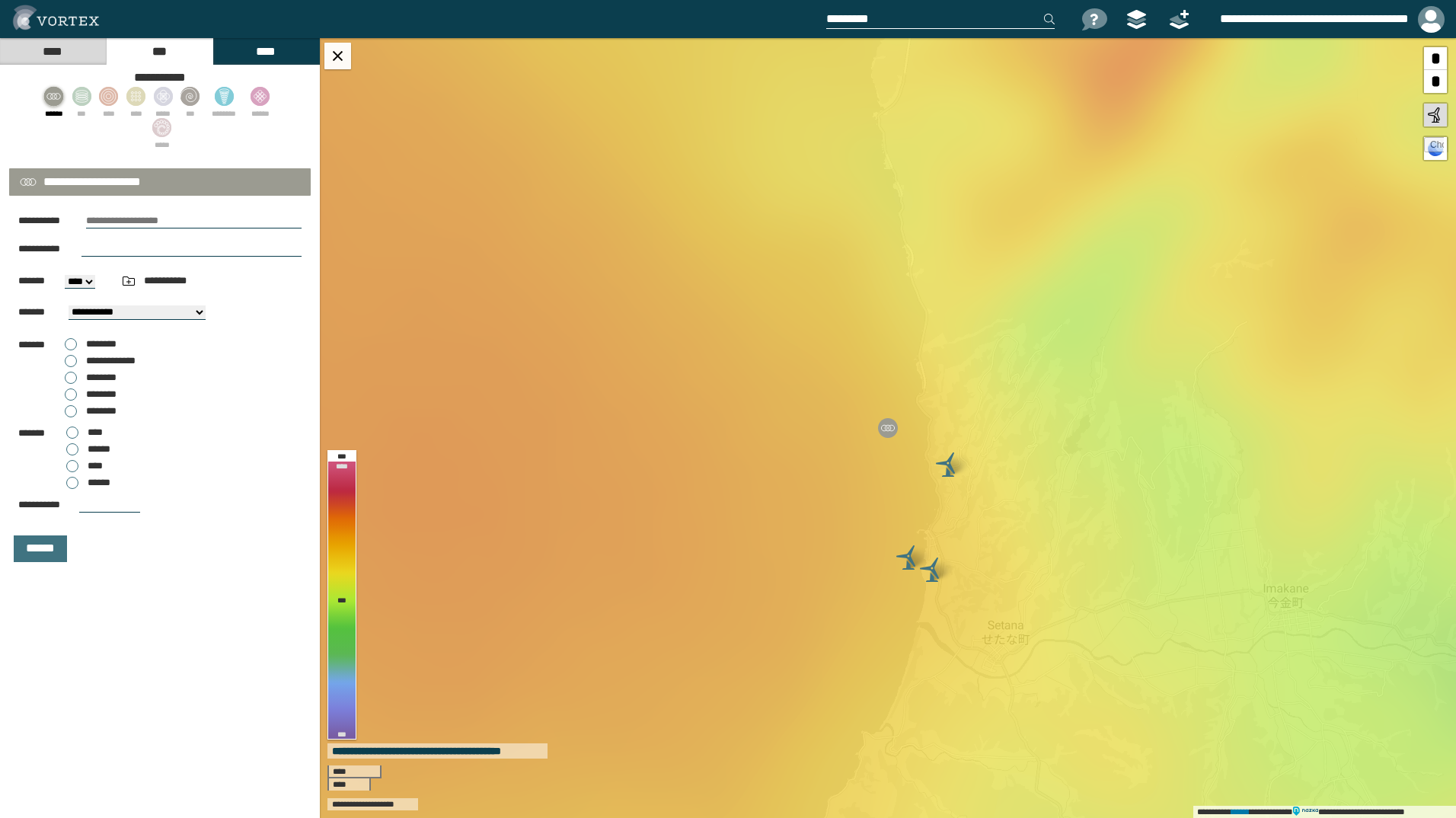 click on "****" at bounding box center (53, 51) 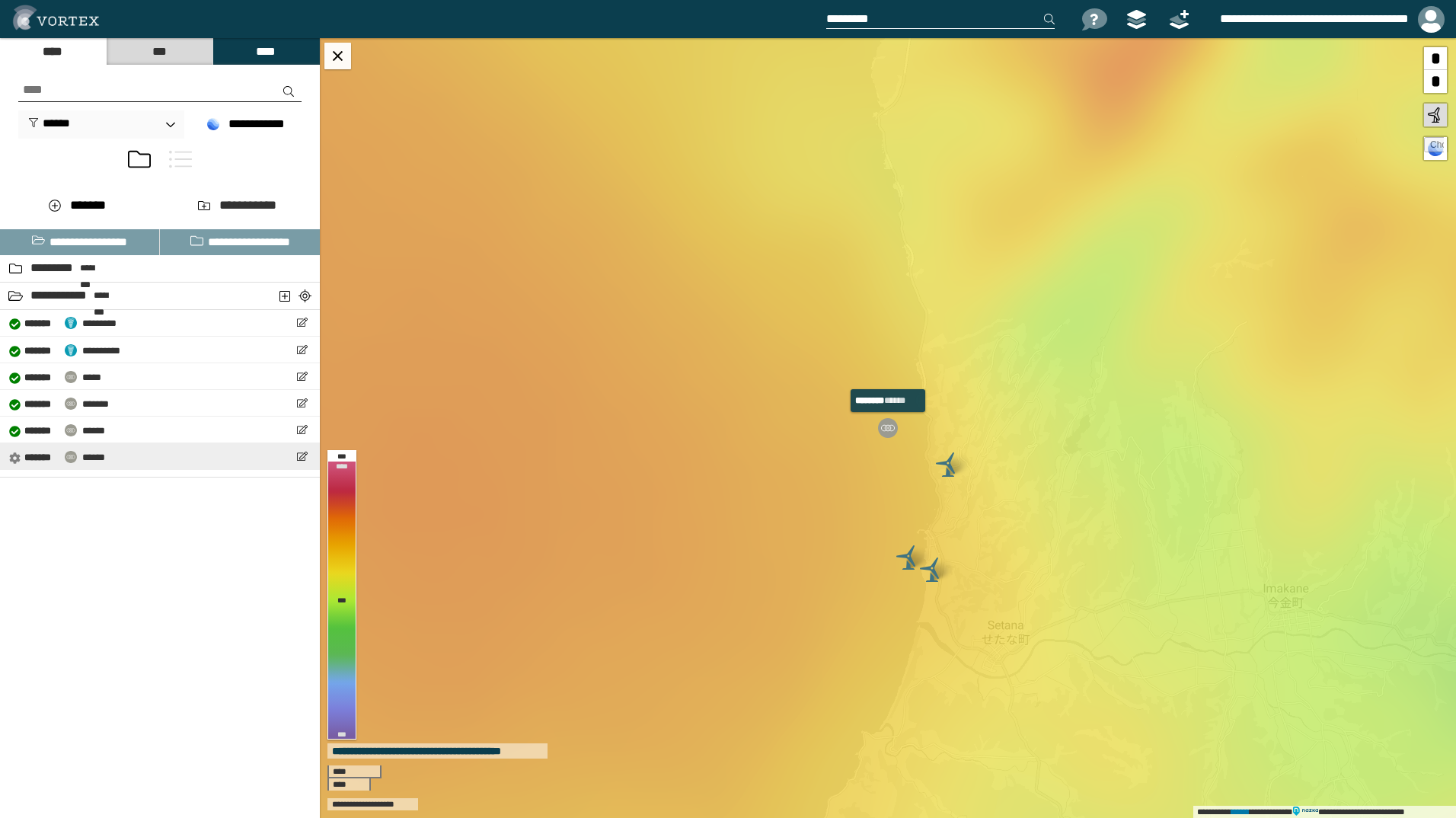 click on "******" at bounding box center (94, 457) 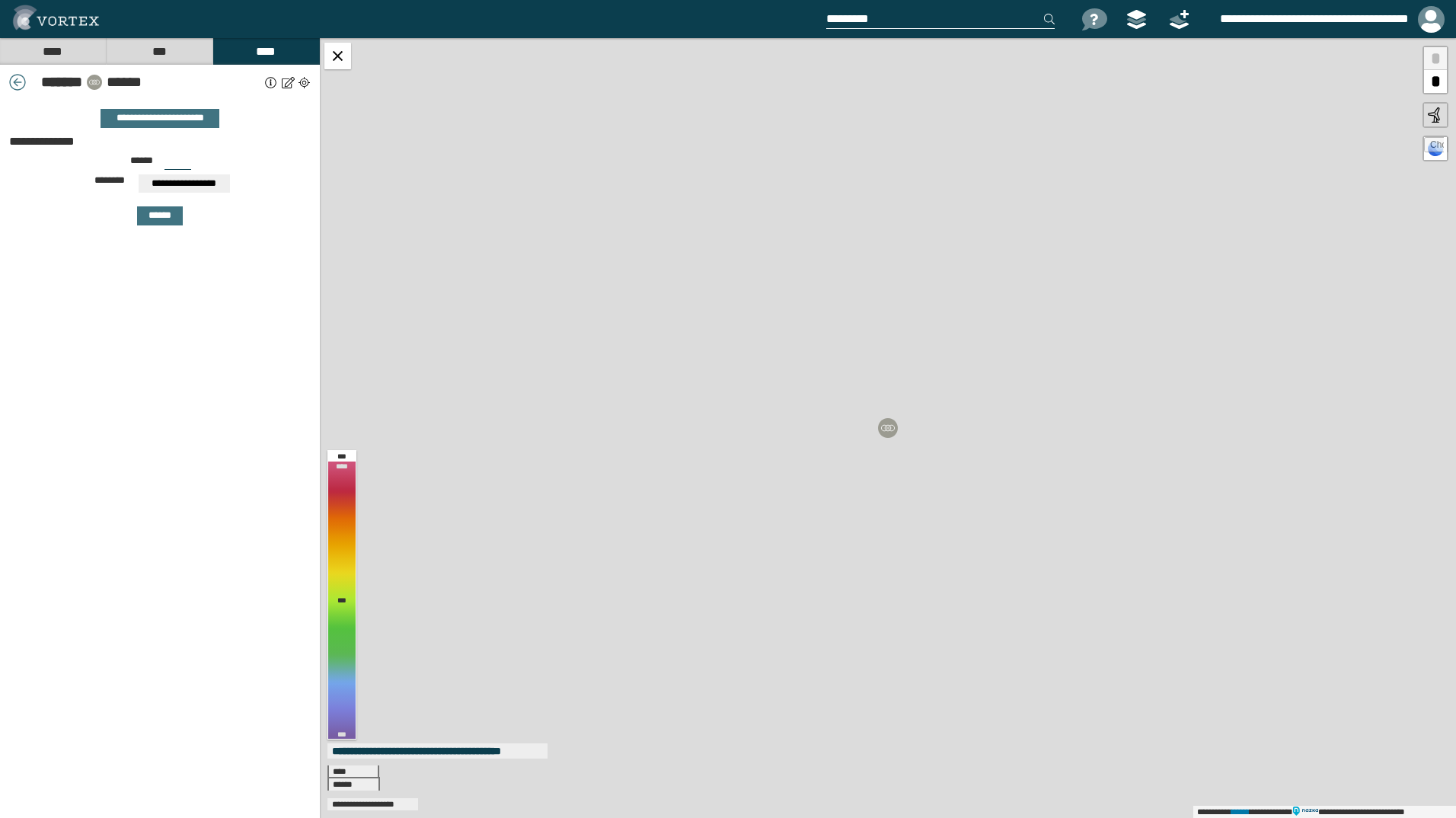 click at bounding box center [288, 82] 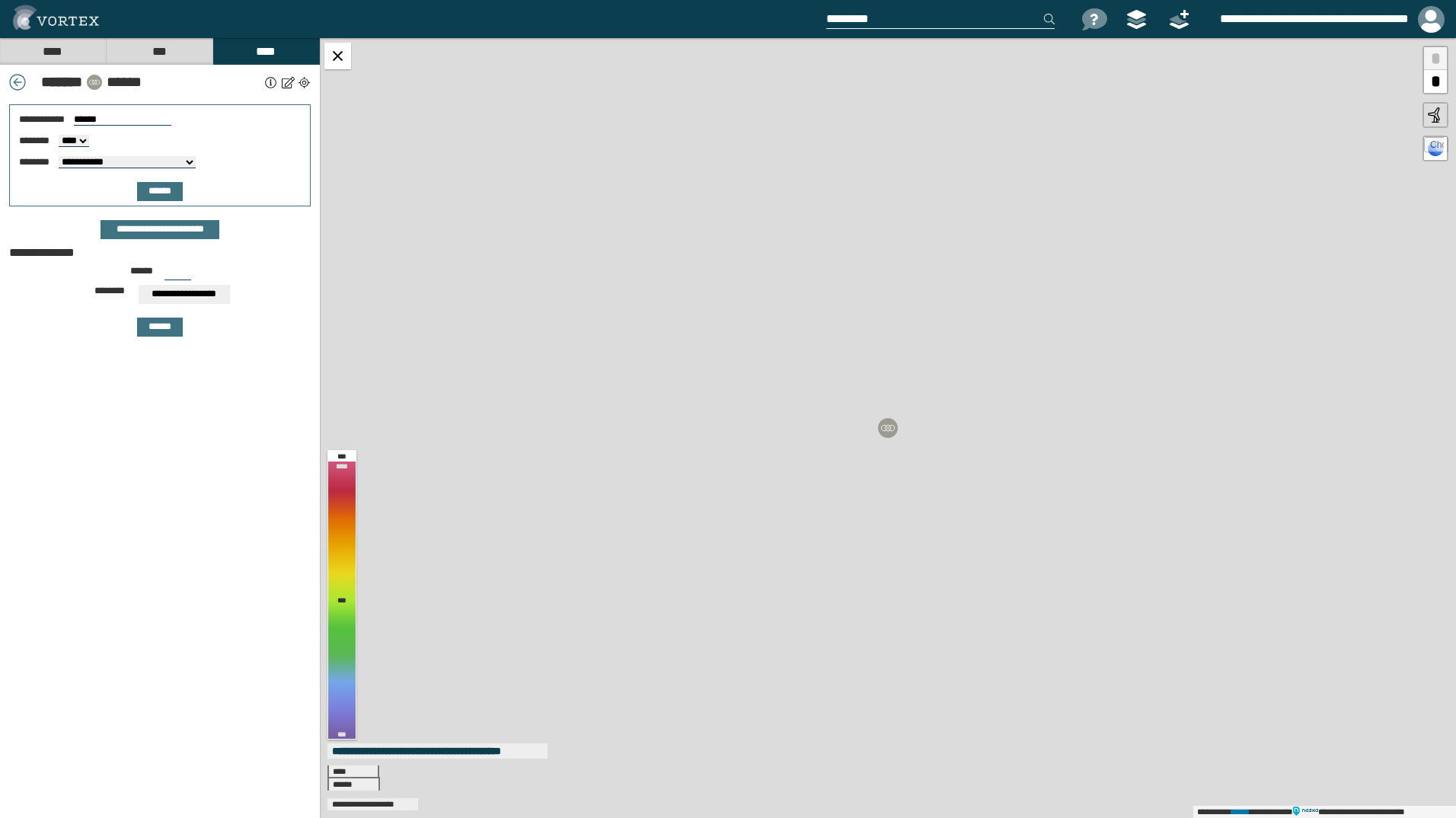 click on "****" at bounding box center [53, 51] 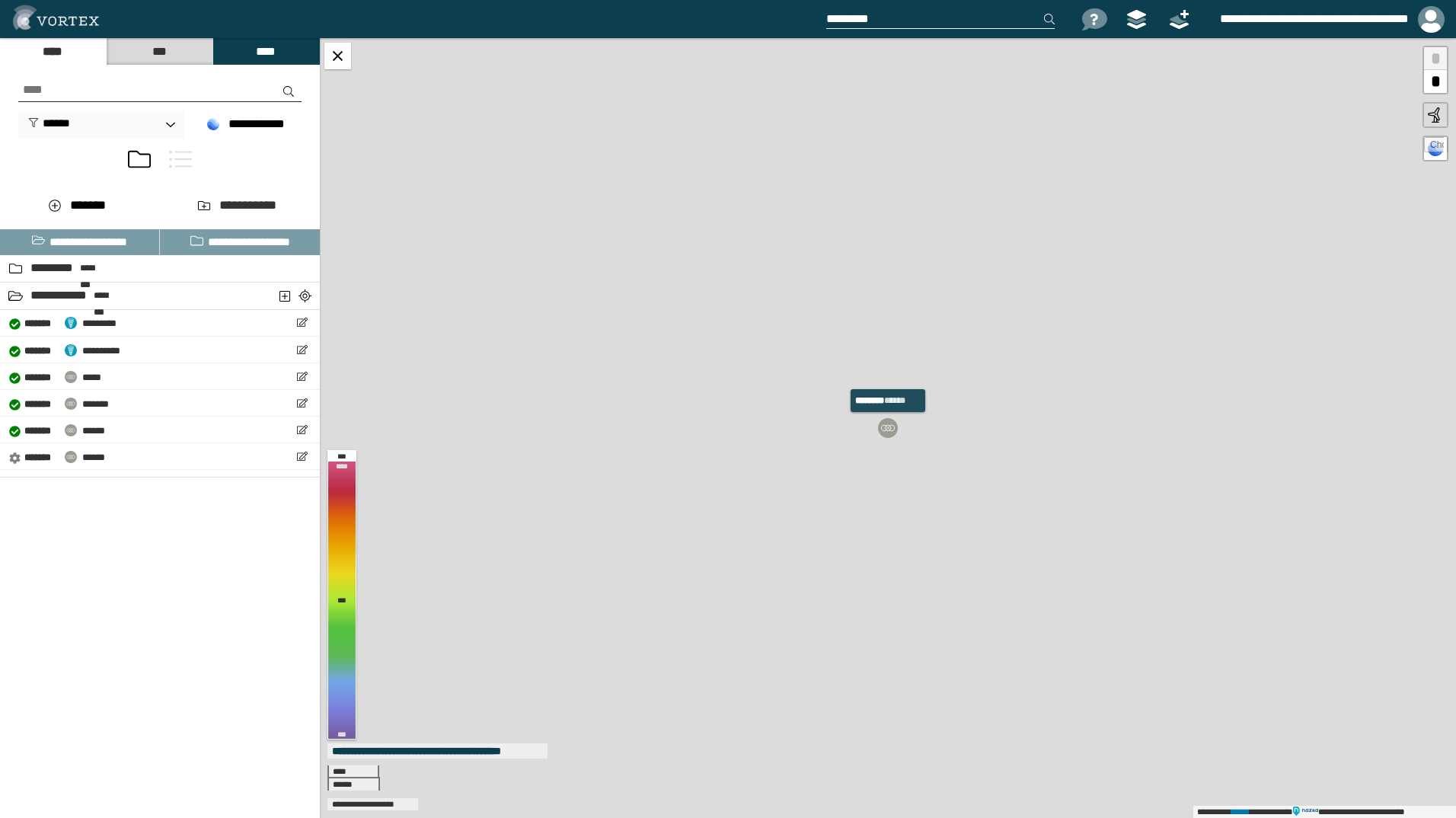 click on "[FIRST] [LAST] [MIDDLE] [SUFFIX] [ADDRESS] [CITY], [STATE] [ZIP]
[PHONE]
[EMAIL]
[SSN]
[CREDIT CARD]
[PASSPORT]
[DRIVER LICENSE]" at bounding box center (160, 503) 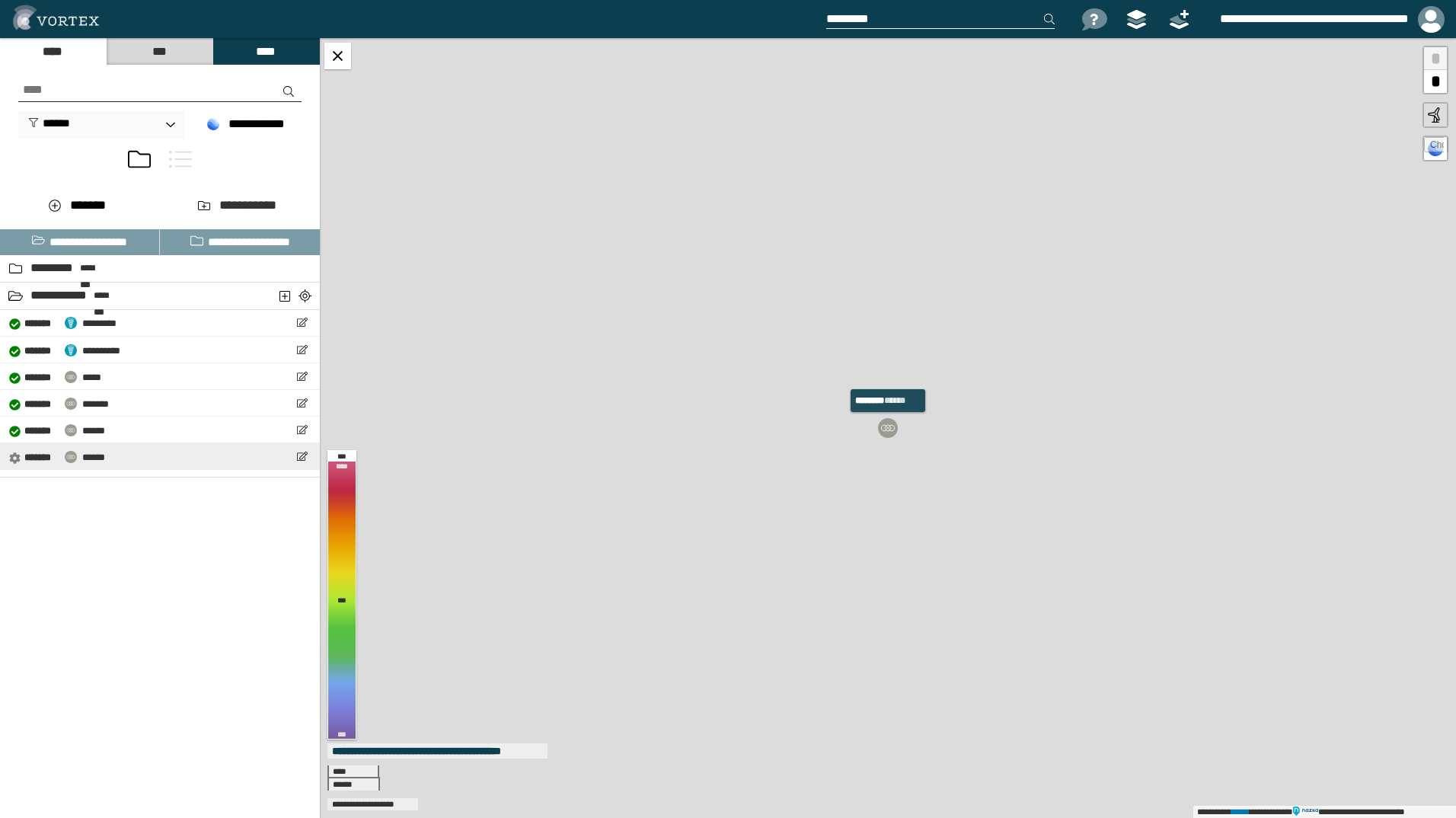 click on "**********" at bounding box center [160, 456] 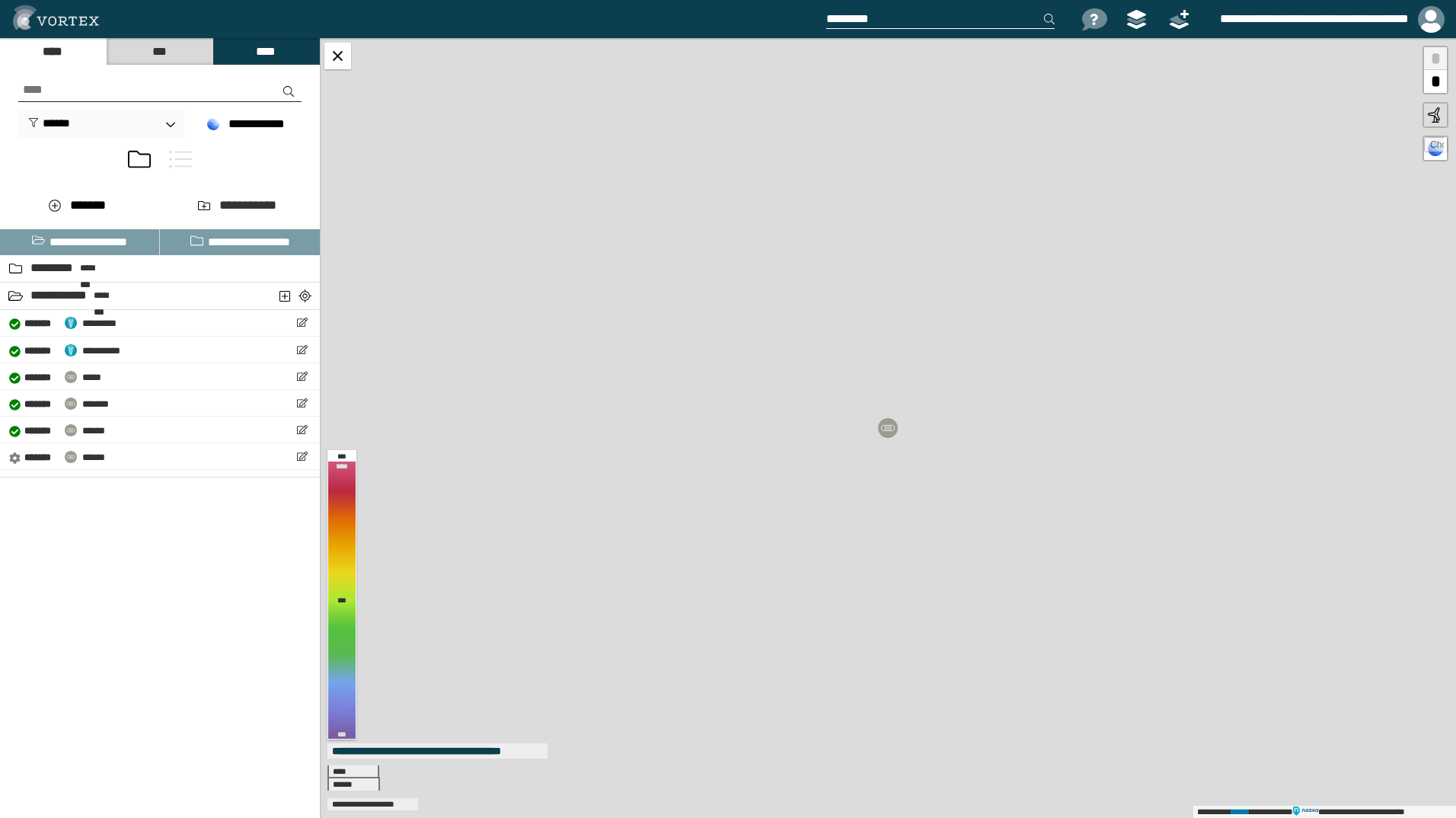 select on "**" 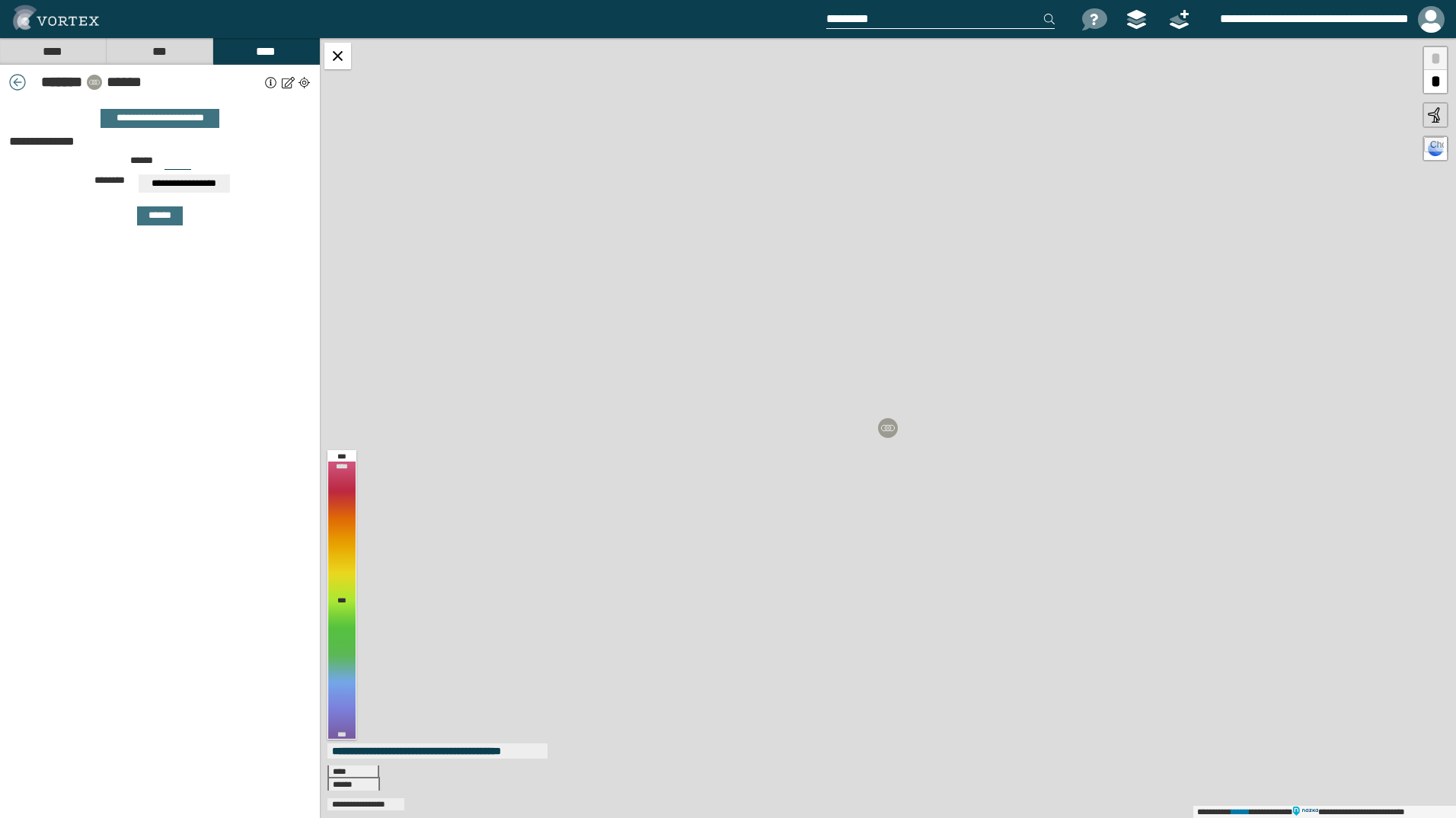 click on "****" at bounding box center [53, 51] 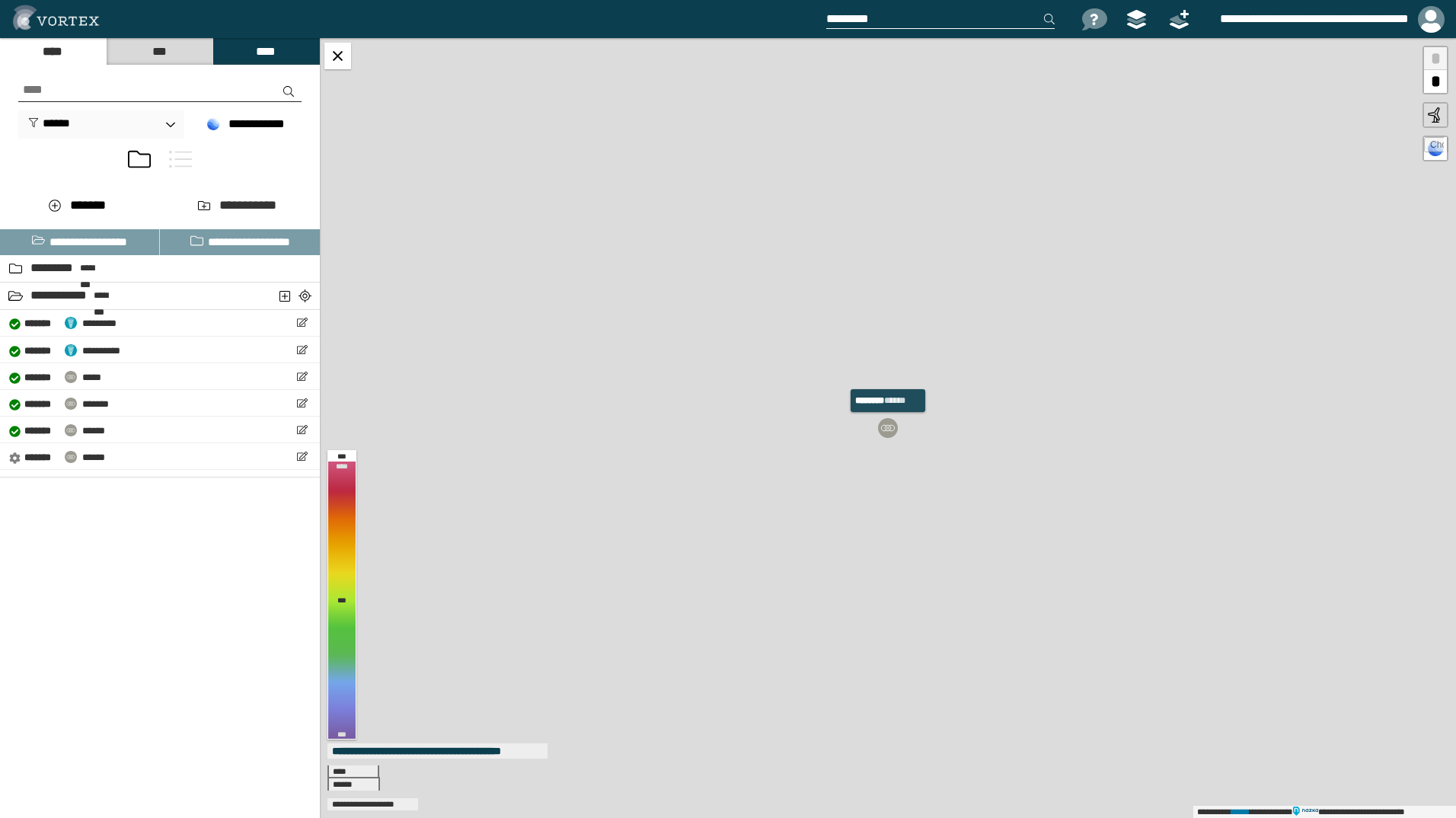 click on "[FIRST] [LAST]
[ADDRESS]
[PHONE]" at bounding box center (888, 428) 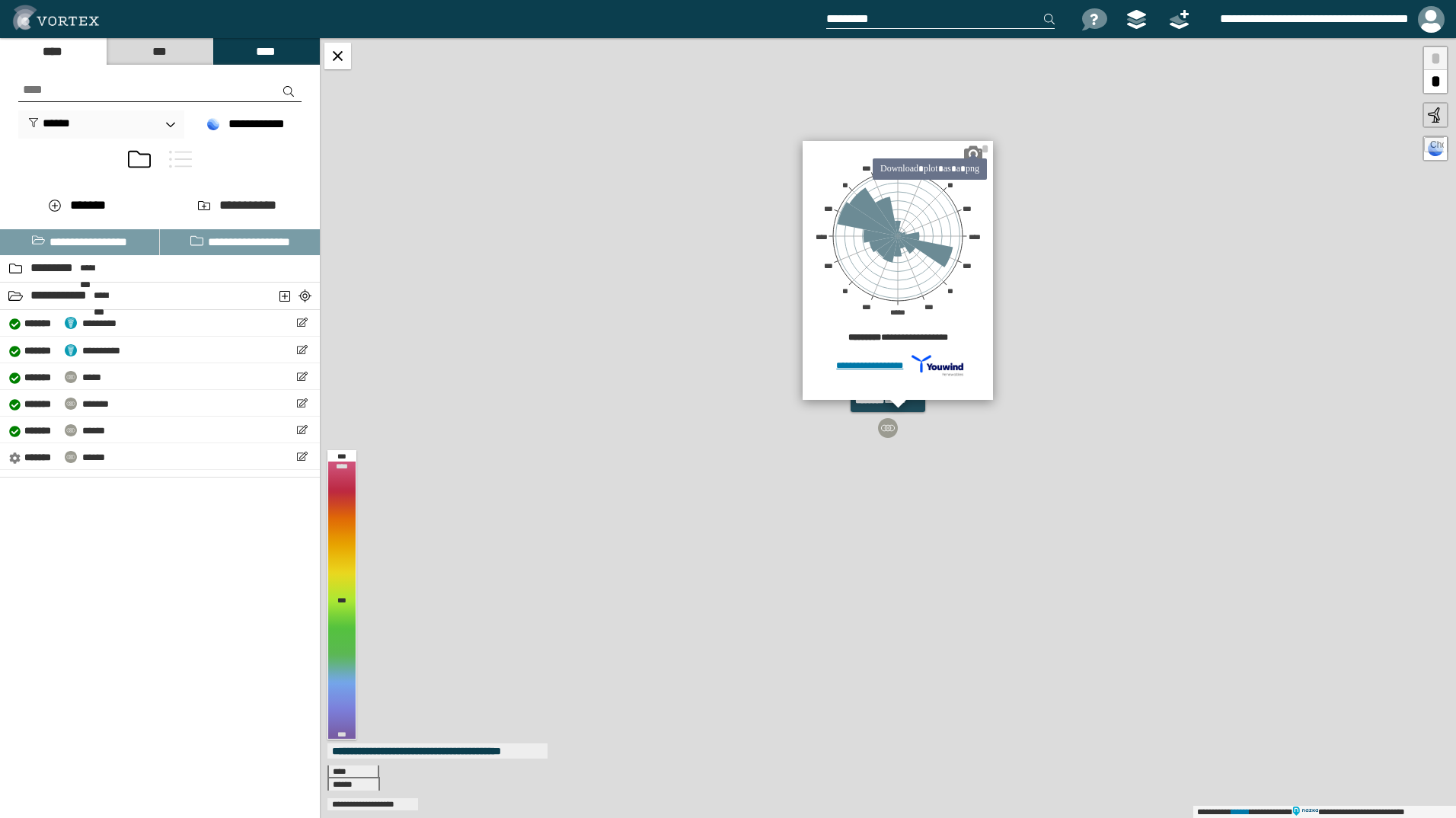 click on "*" at bounding box center [985, 149] 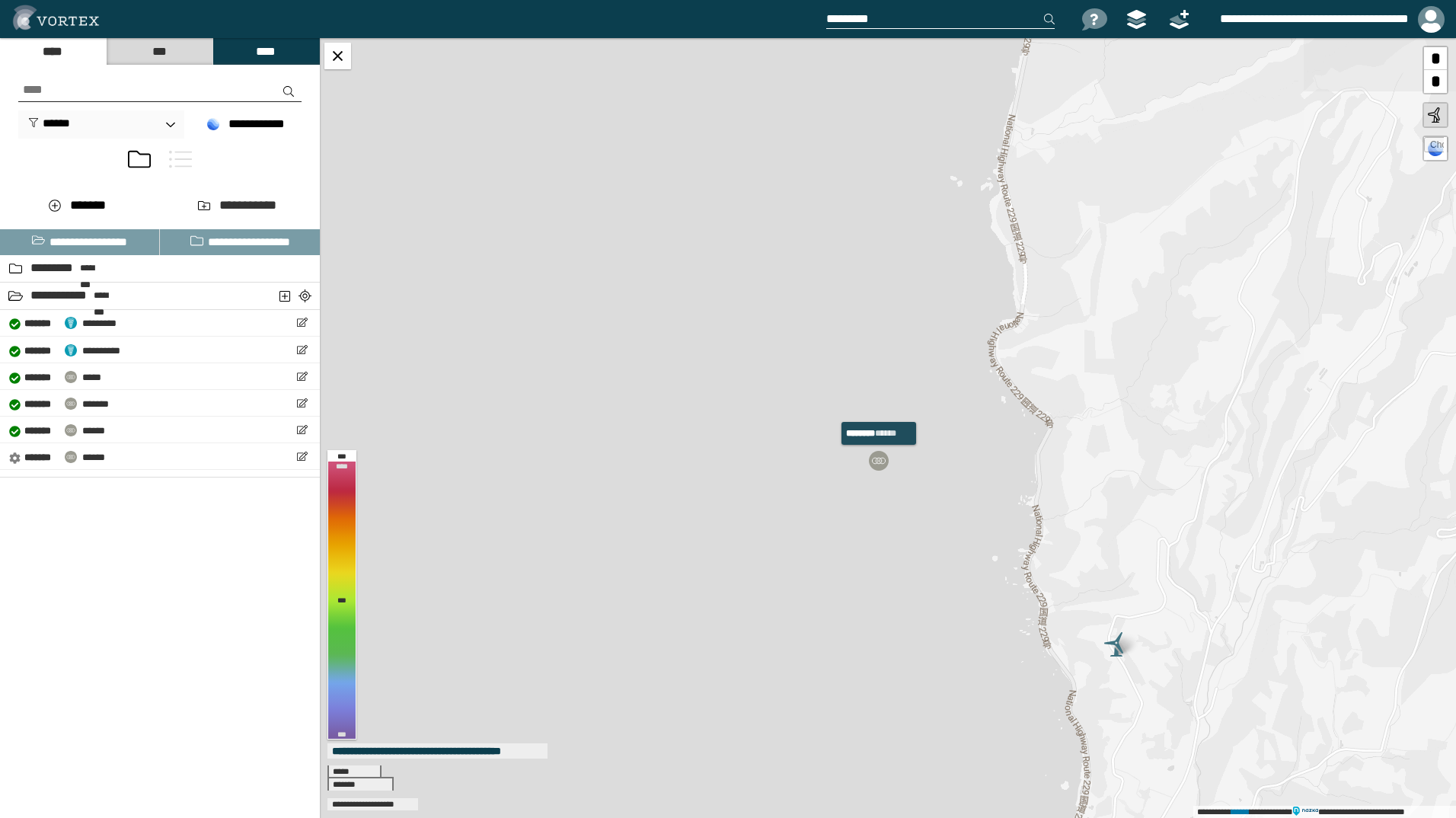 drag, startPoint x: 1026, startPoint y: 428, endPoint x: 969, endPoint y: 460, distance: 65.36819 